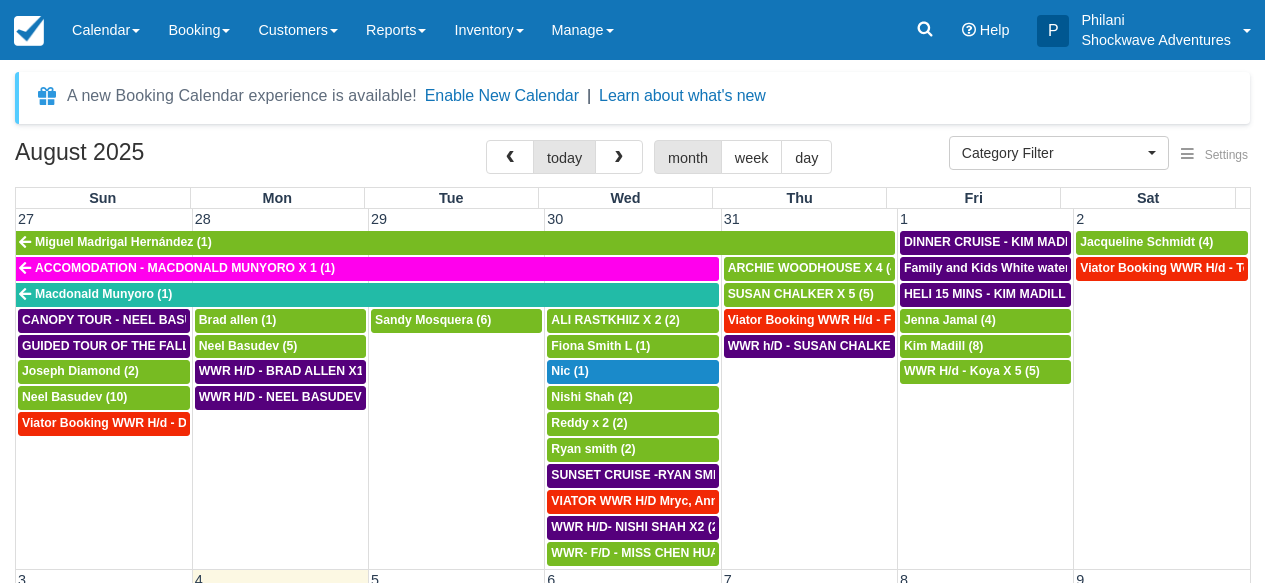 select 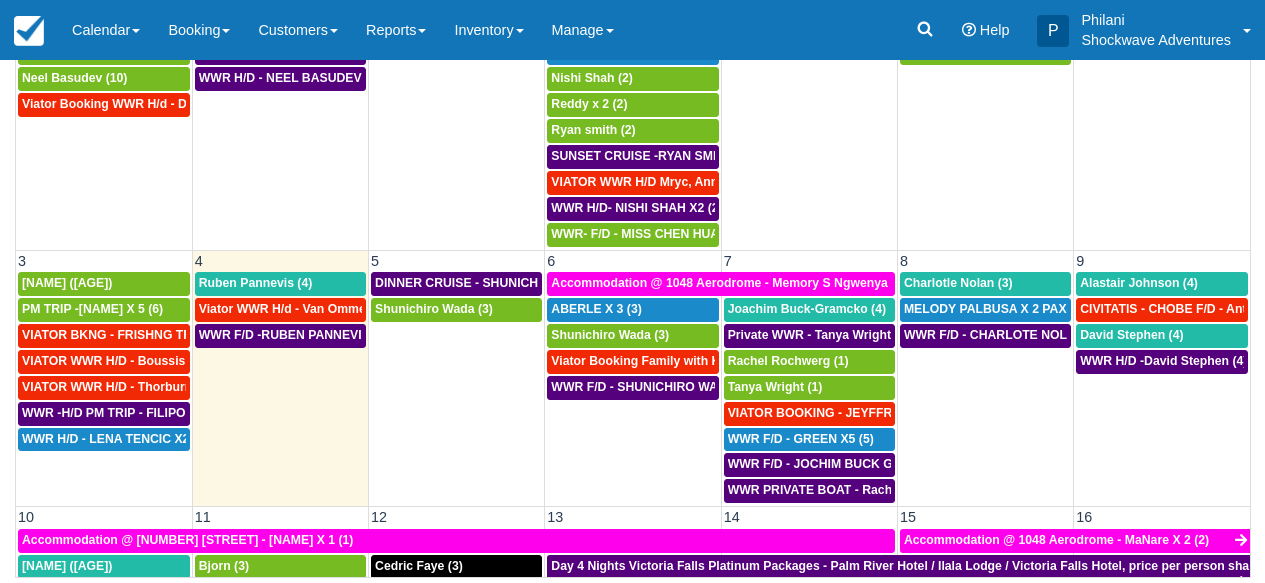 scroll, scrollTop: 319, scrollLeft: 0, axis: vertical 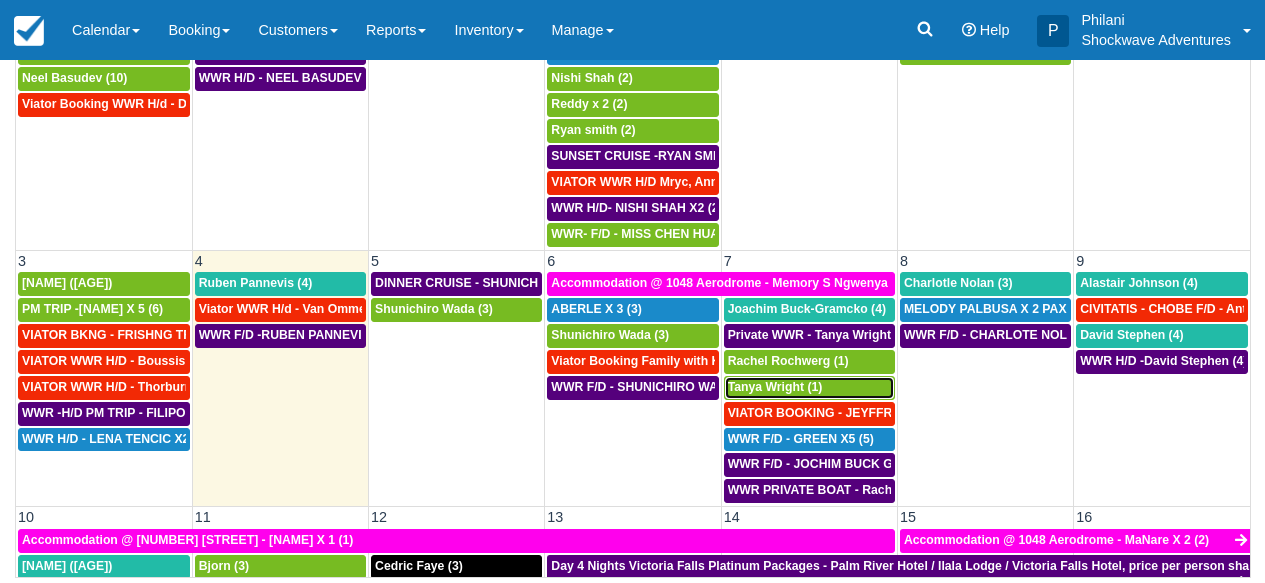 click on "Tanya Wright (1)" at bounding box center [775, 387] 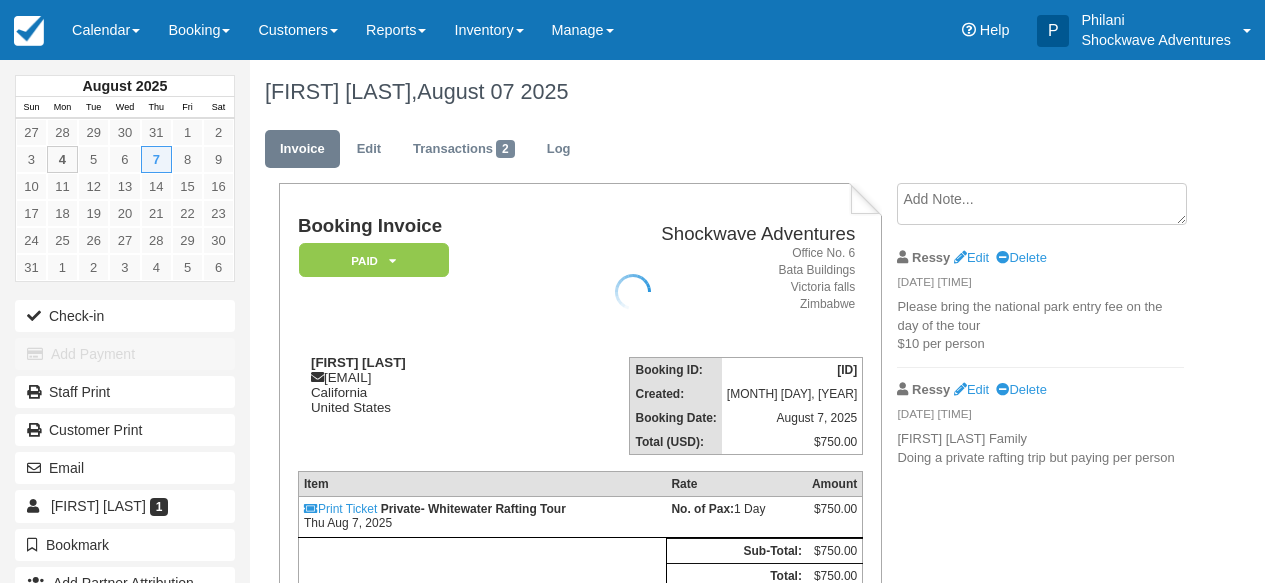 scroll, scrollTop: 0, scrollLeft: 0, axis: both 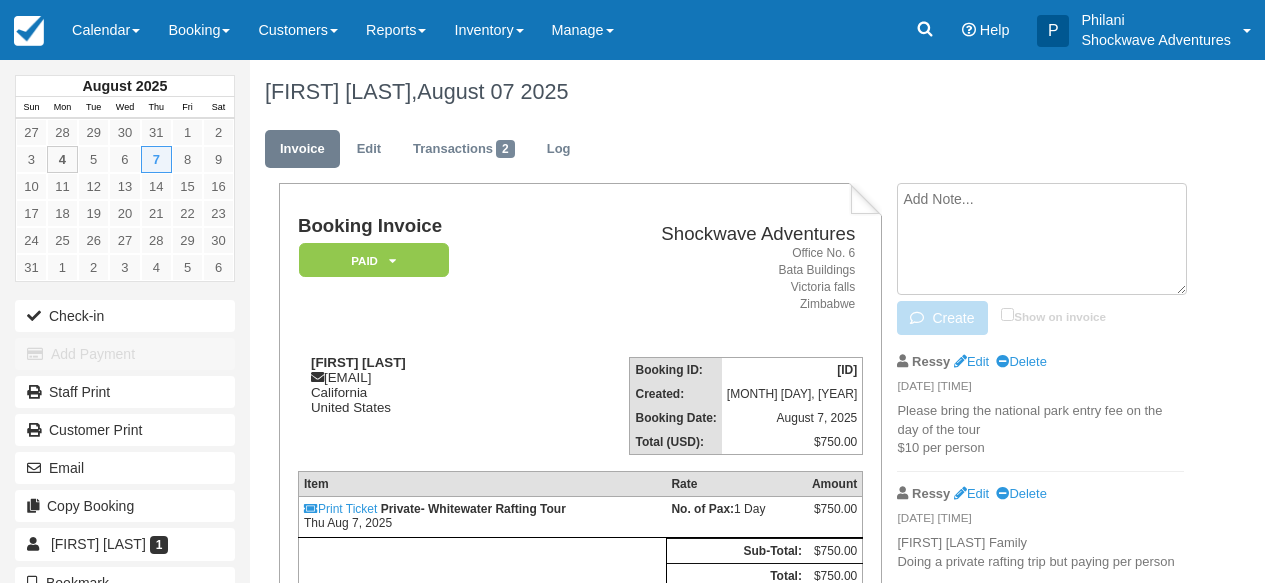 click at bounding box center [1042, 239] 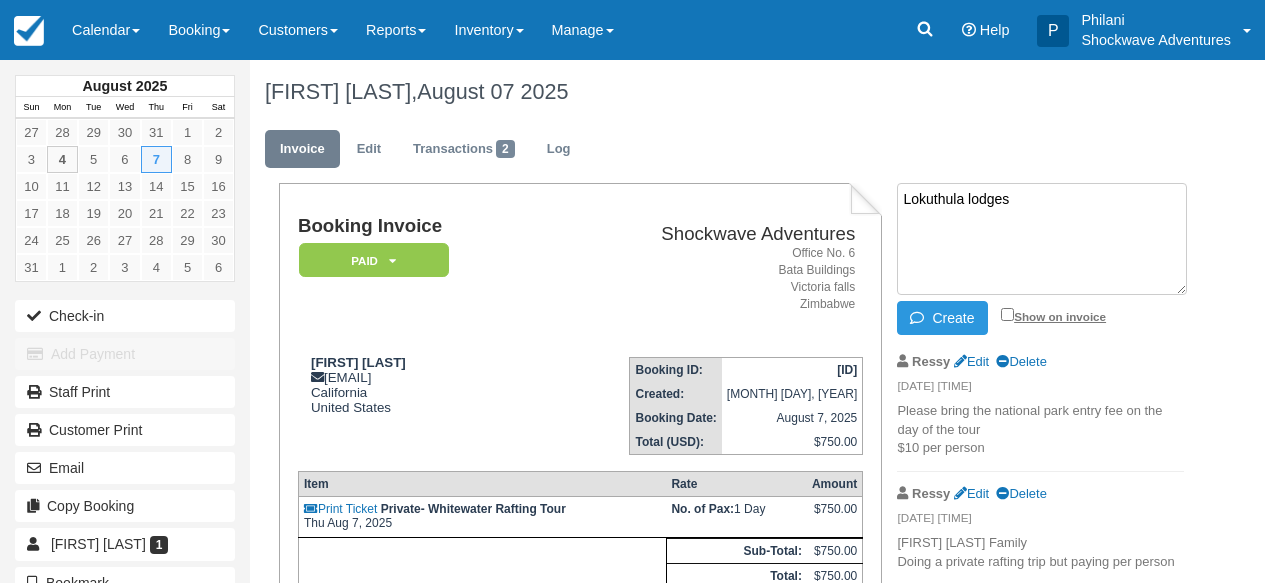 type on "Lokuthula lodges" 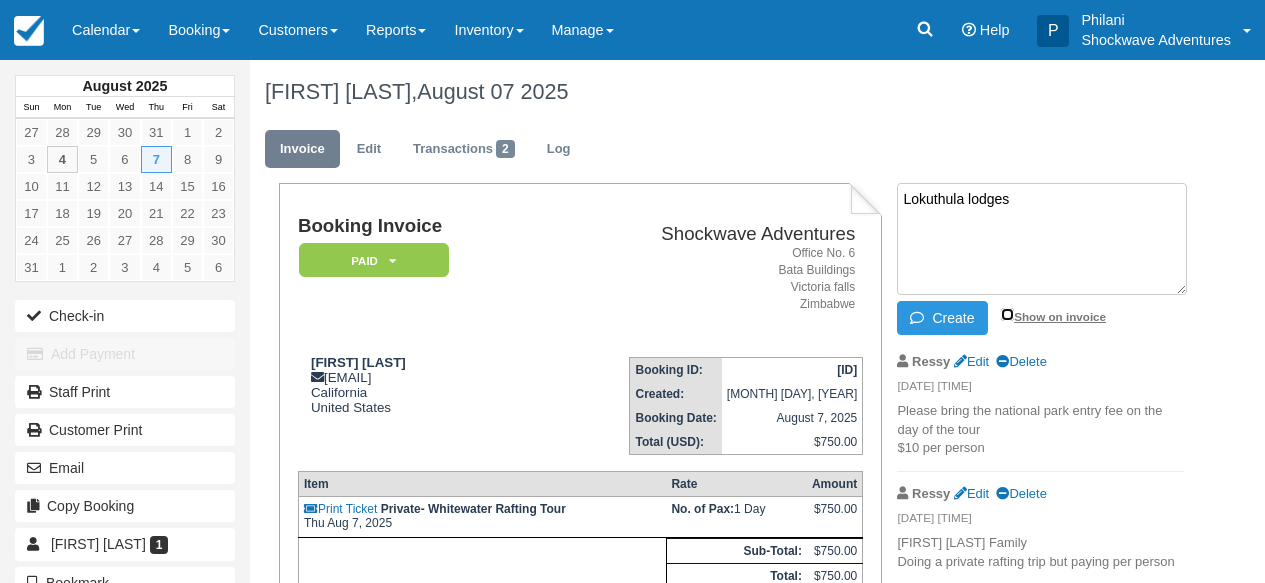 click on "Show on invoice" at bounding box center [1007, 314] 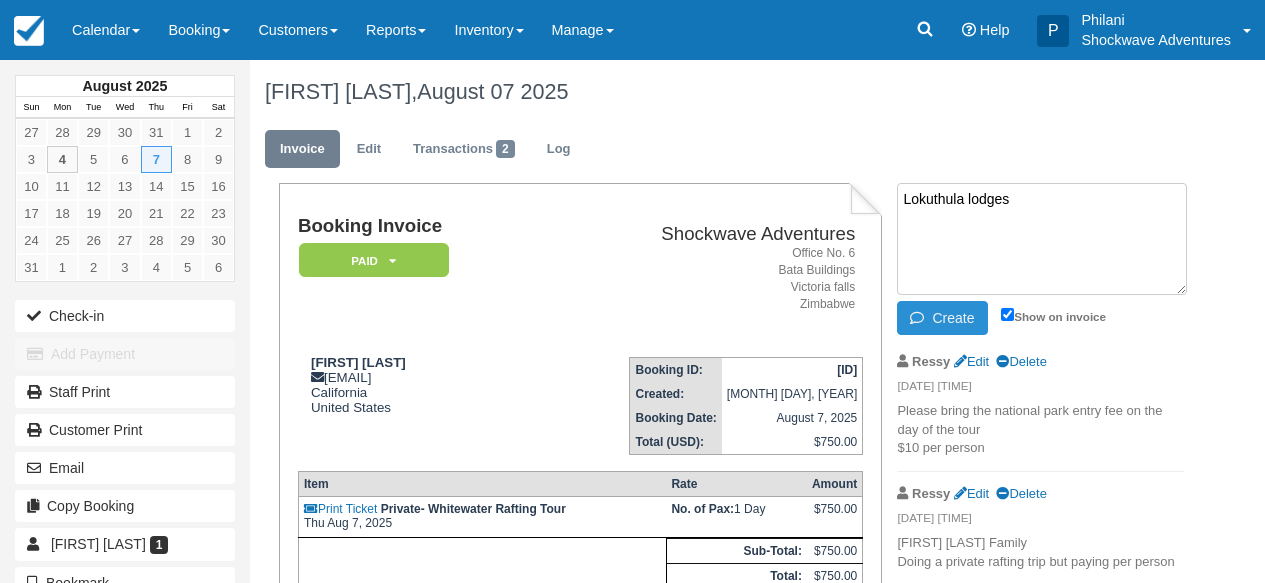 click on "Create" at bounding box center (942, 318) 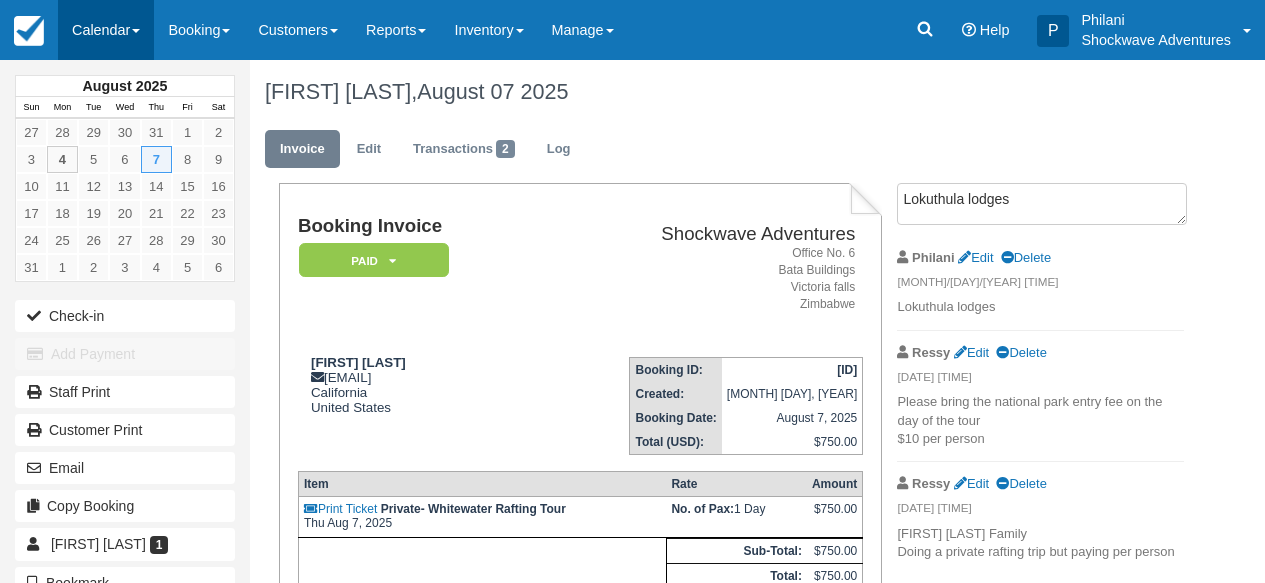 click on "Calendar" at bounding box center (106, 30) 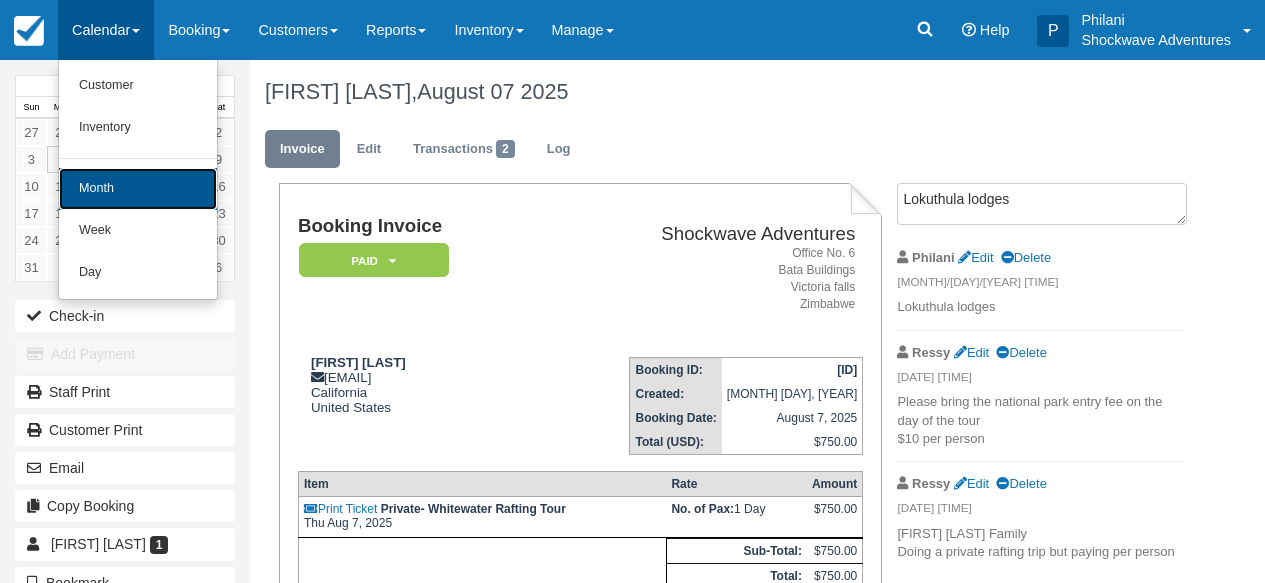 click on "Month" at bounding box center (138, 189) 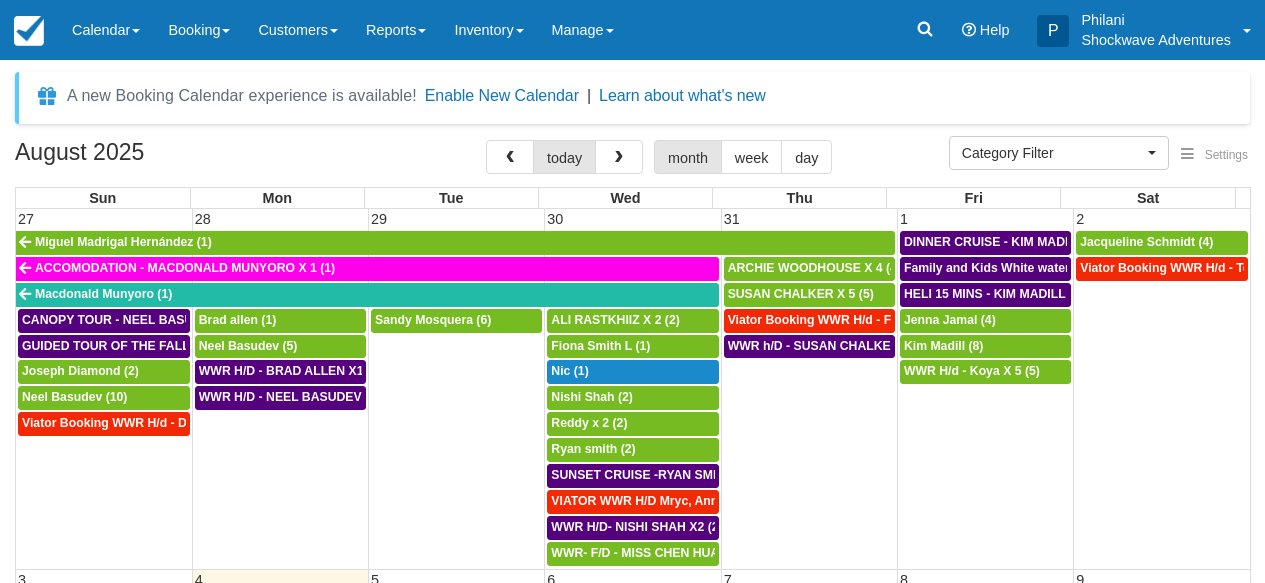 select 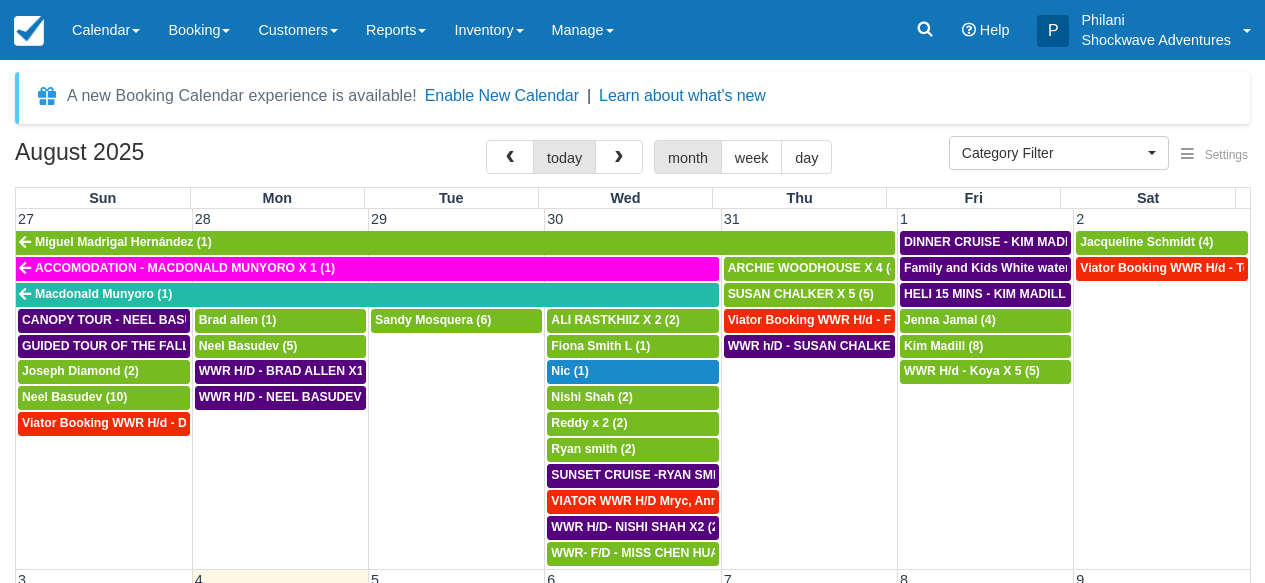 scroll, scrollTop: 319, scrollLeft: 0, axis: vertical 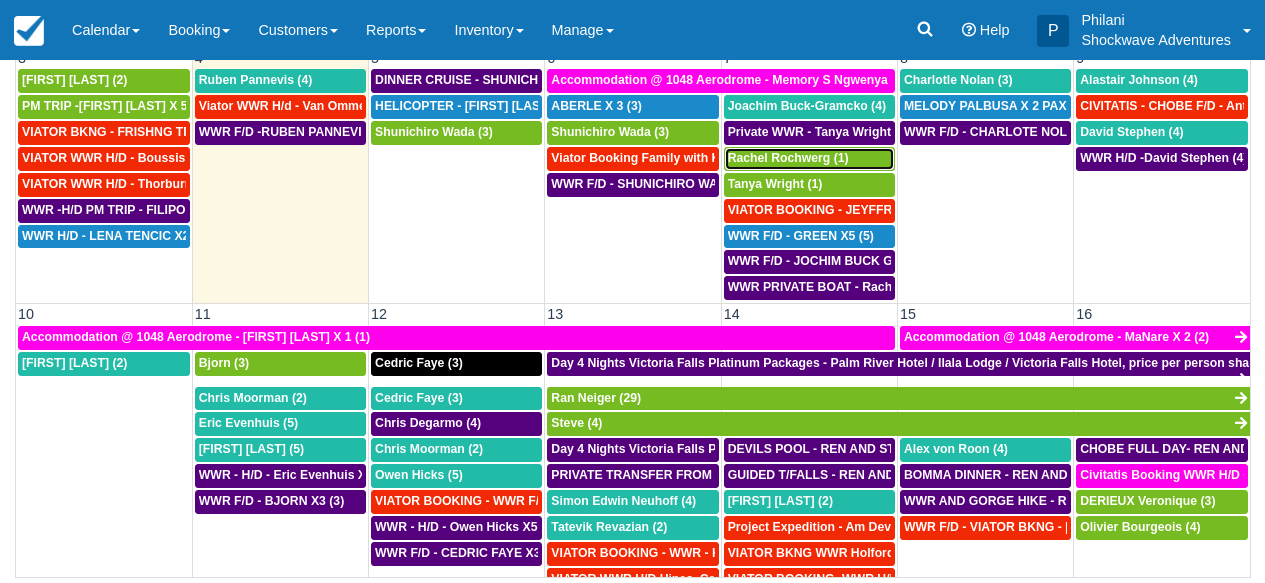 click on "Rachel Rochwerg (1)" at bounding box center [788, 158] 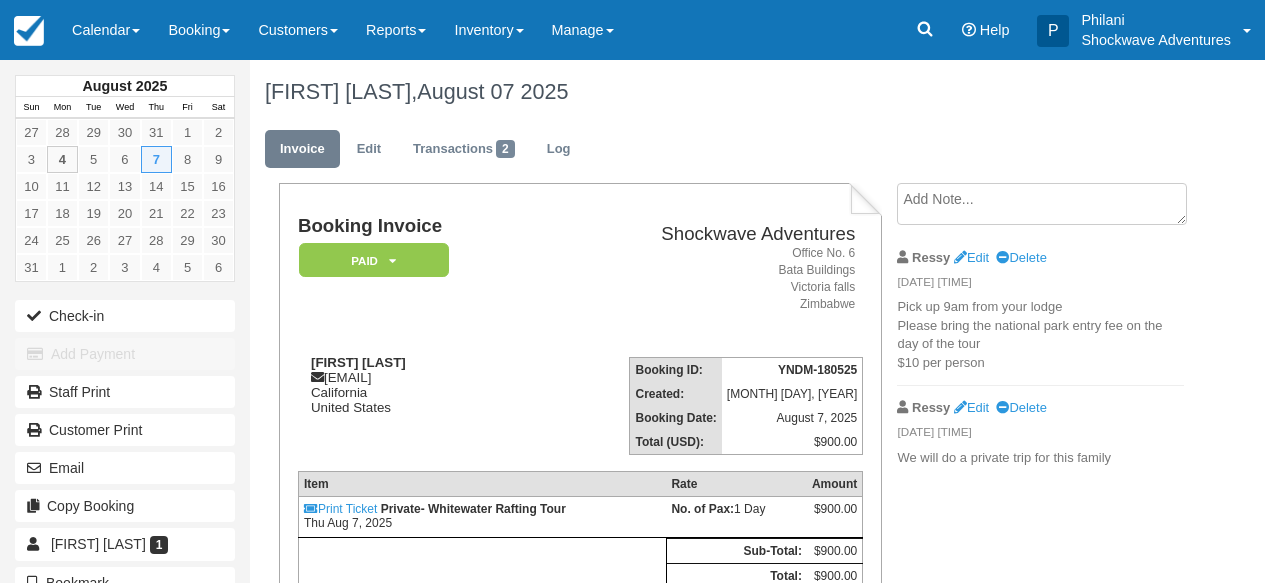 scroll, scrollTop: 0, scrollLeft: 0, axis: both 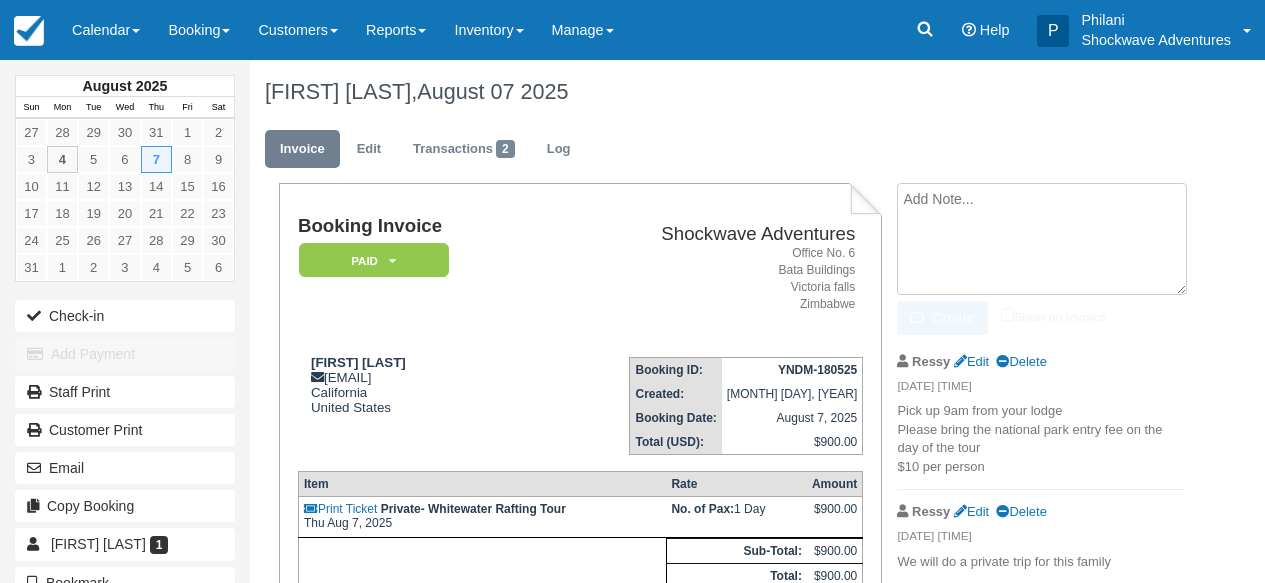 click at bounding box center (1042, 239) 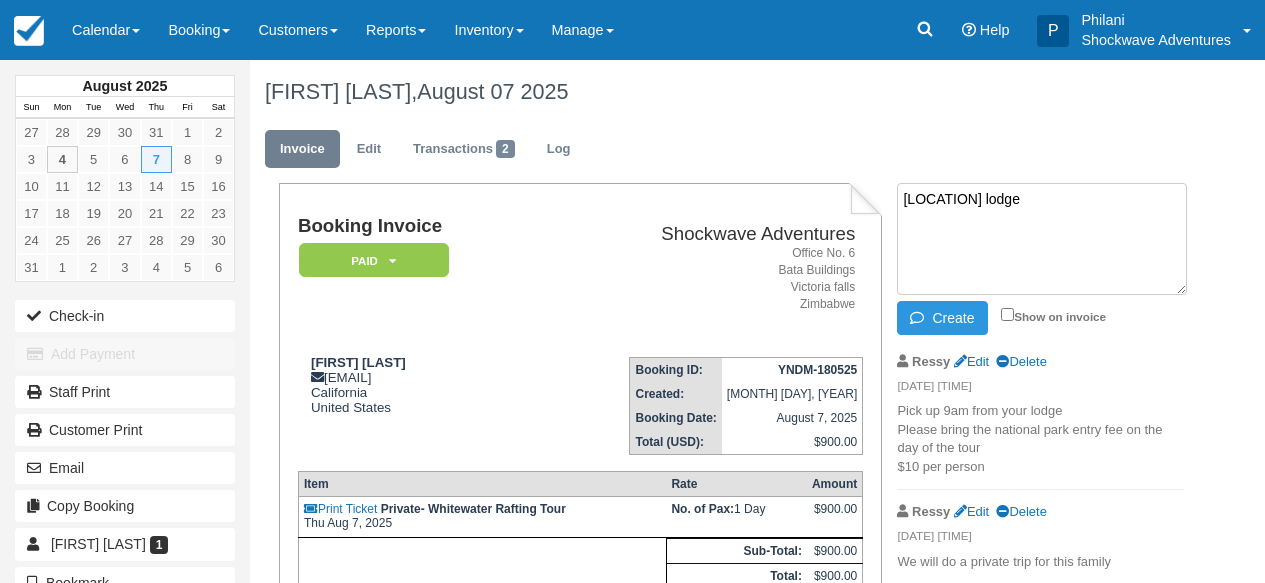 click on "Lokuthila lodge" at bounding box center (1042, 239) 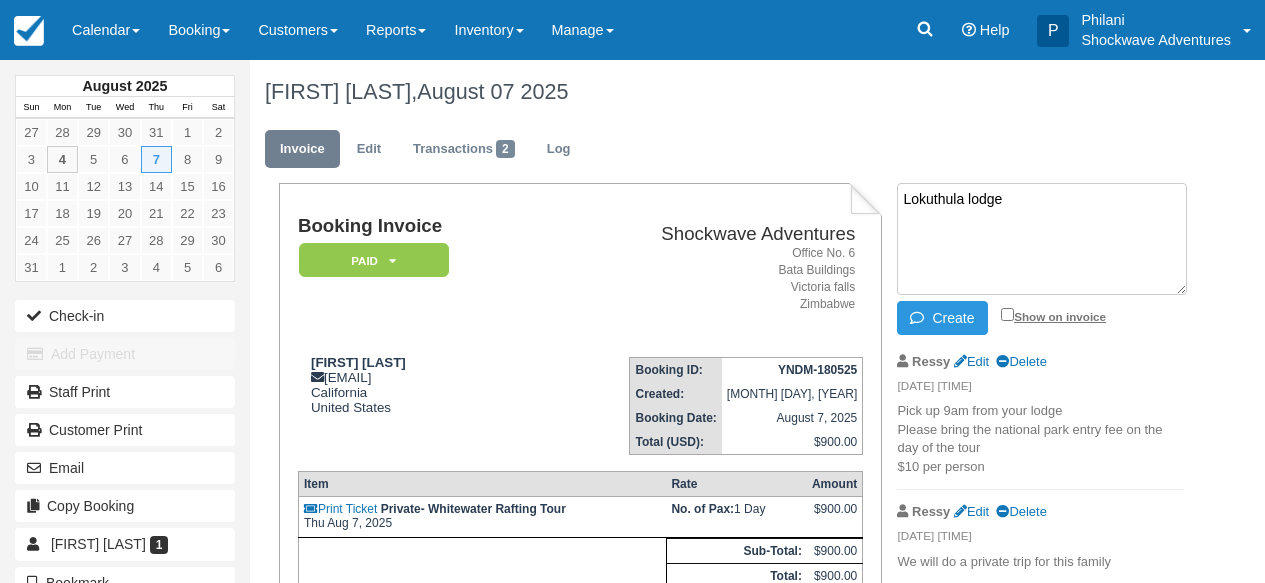 type on "Lokuthula lodge" 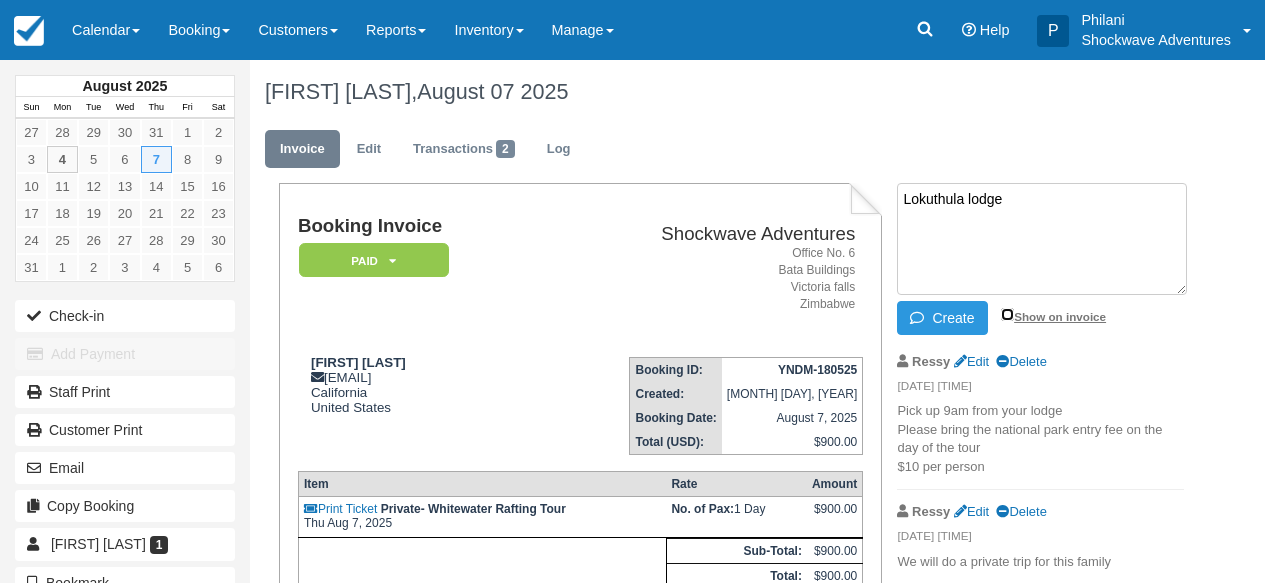 click on "Show on invoice" at bounding box center [1007, 314] 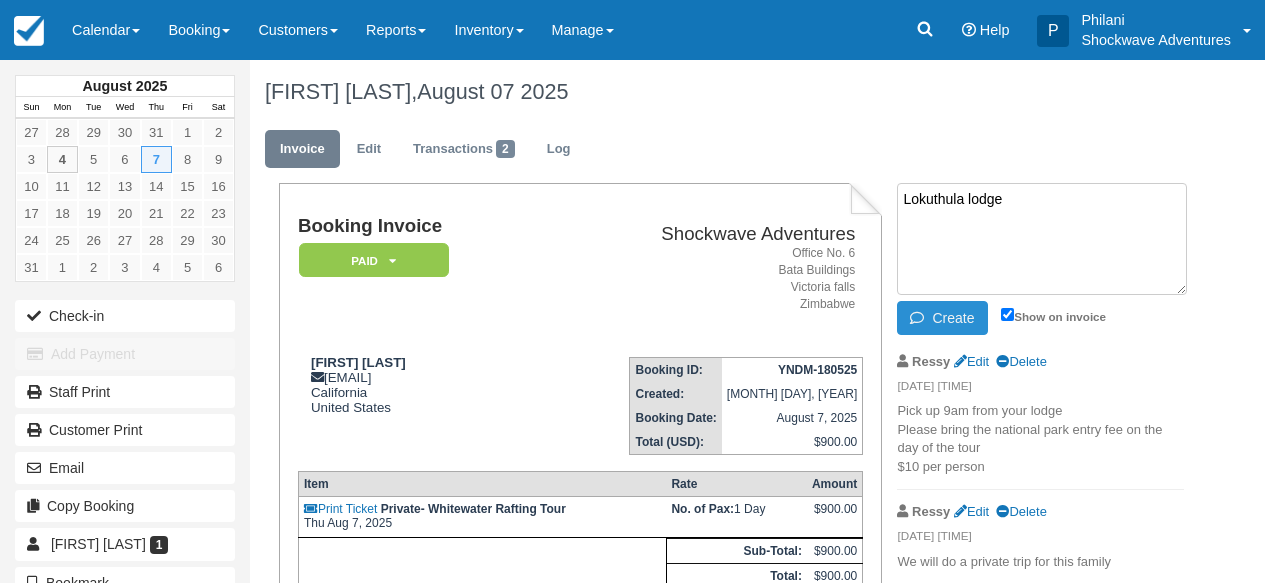 click on "Create" at bounding box center [942, 318] 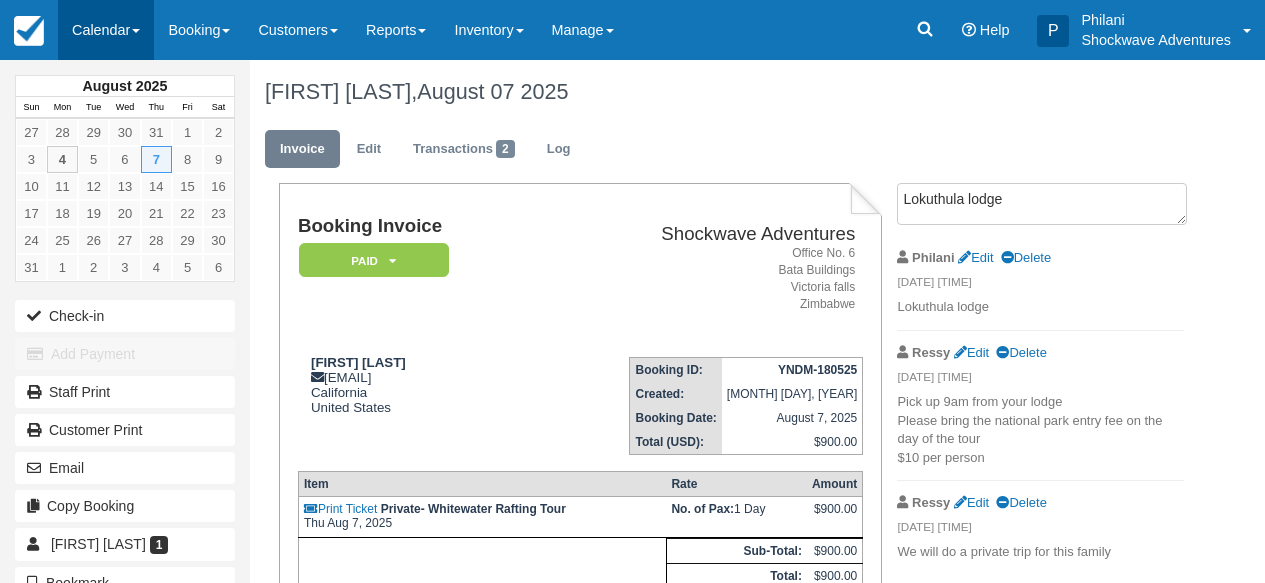 click on "Calendar" at bounding box center (106, 30) 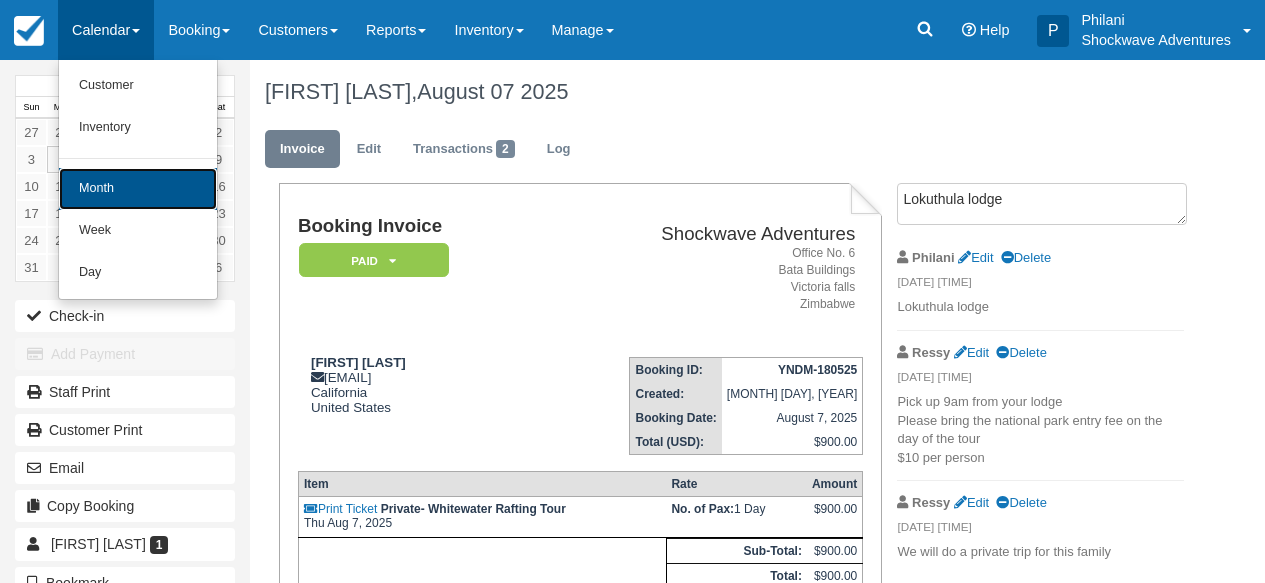 click on "Month" at bounding box center [138, 189] 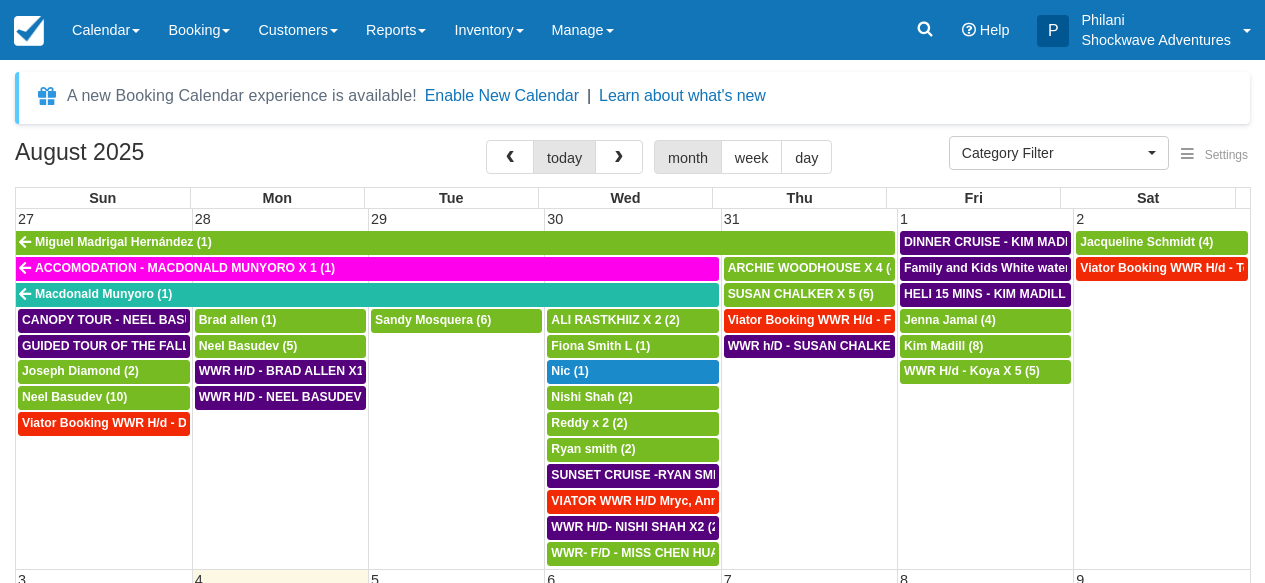 select 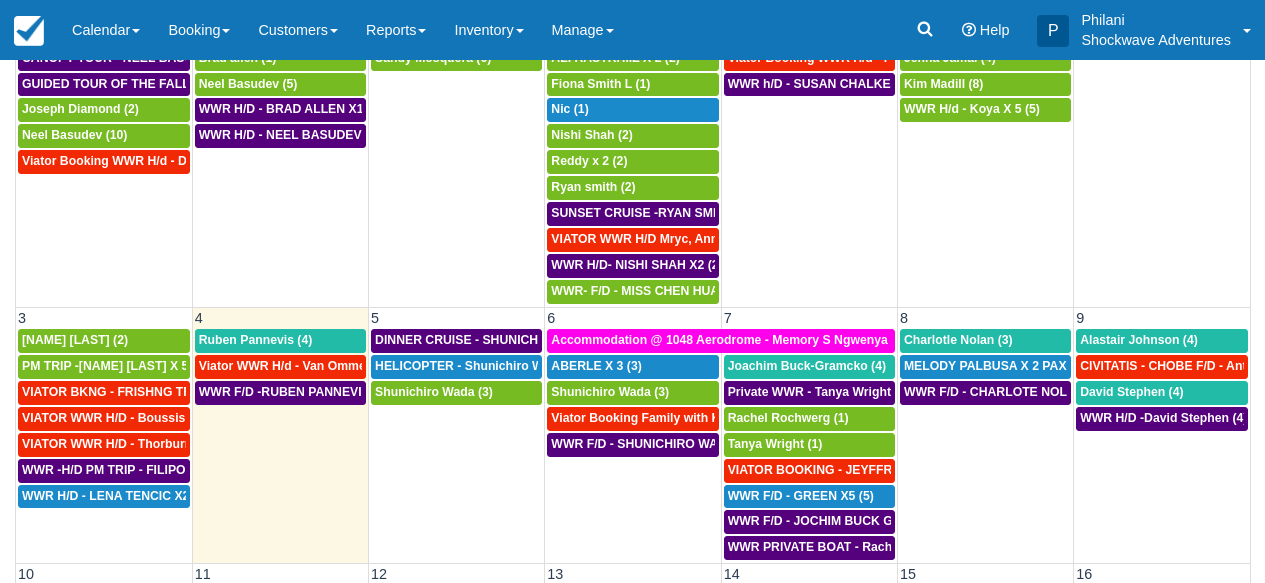 scroll, scrollTop: 272, scrollLeft: 0, axis: vertical 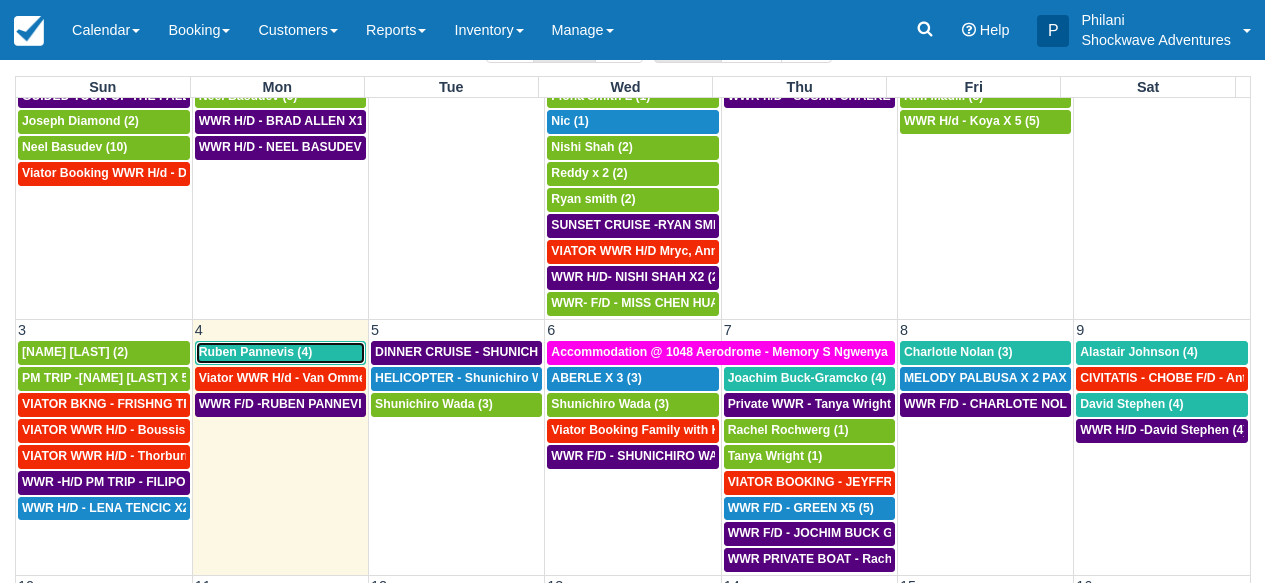 click on "Ruben Pannevis (4)" at bounding box center [256, 352] 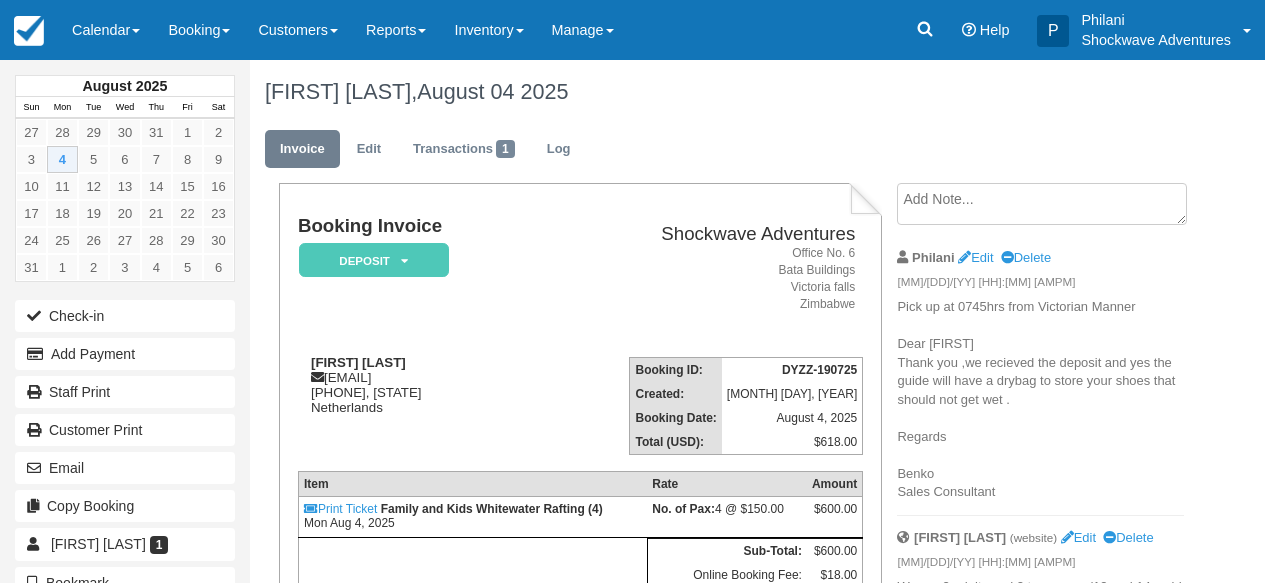 scroll, scrollTop: 0, scrollLeft: 0, axis: both 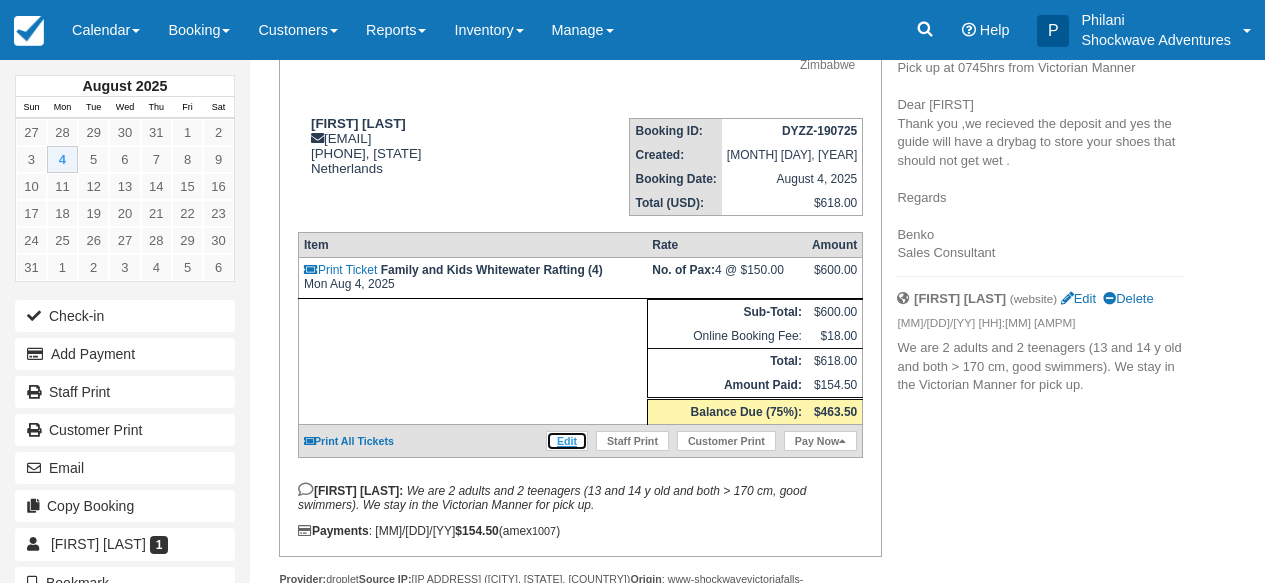 click on "Edit" at bounding box center (567, 441) 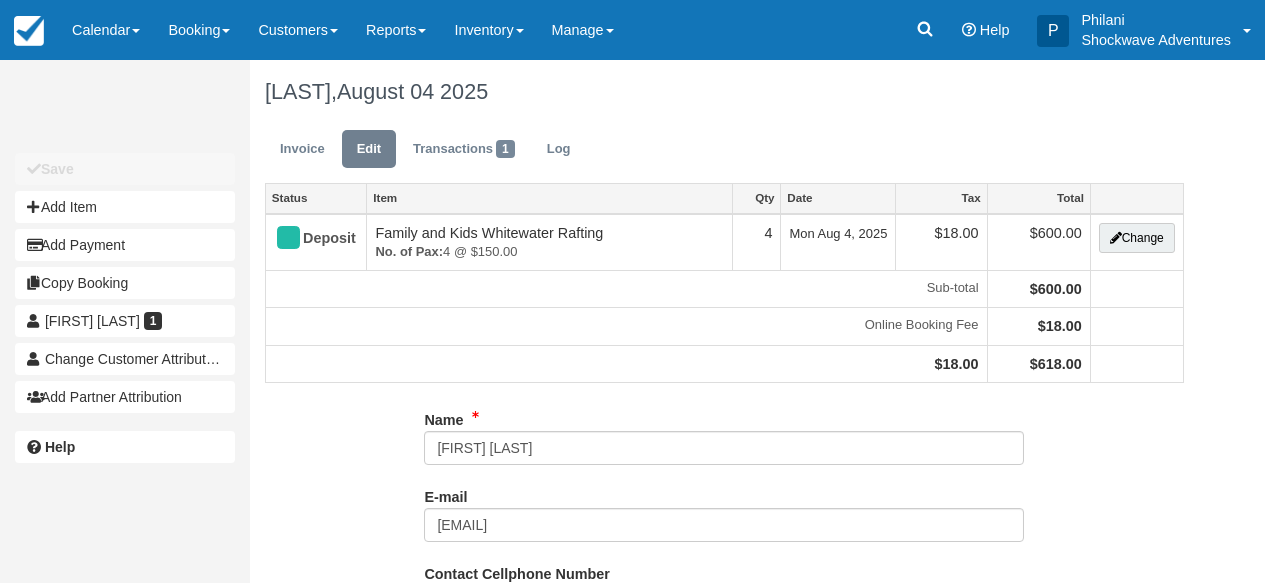 click on "Add Item" at bounding box center [125, 207] 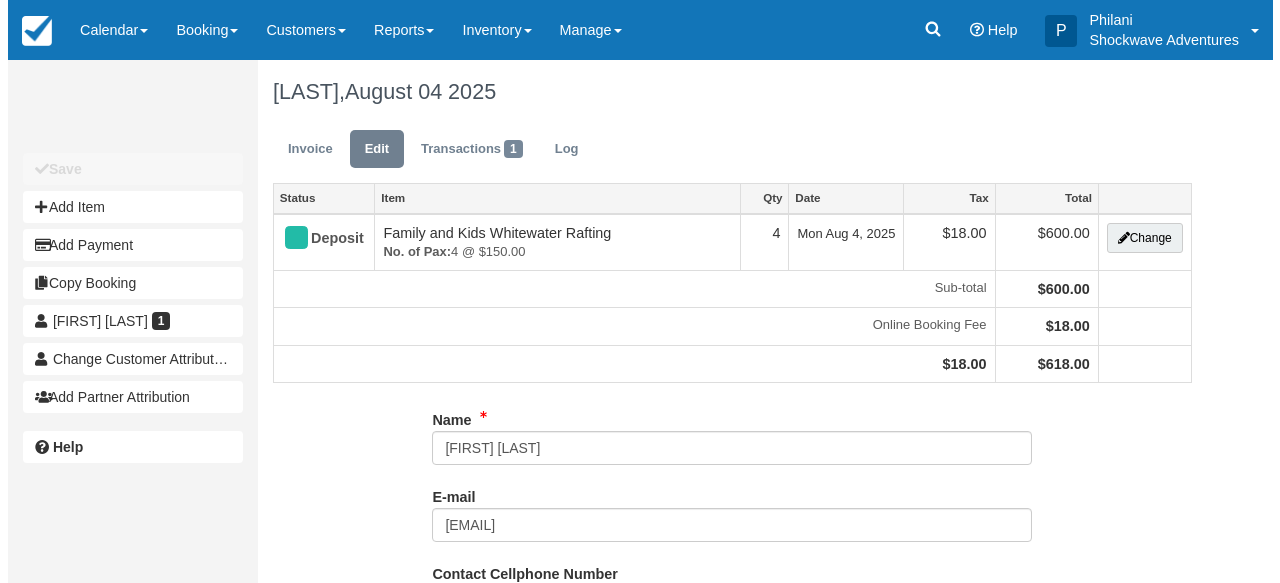 scroll, scrollTop: 0, scrollLeft: 0, axis: both 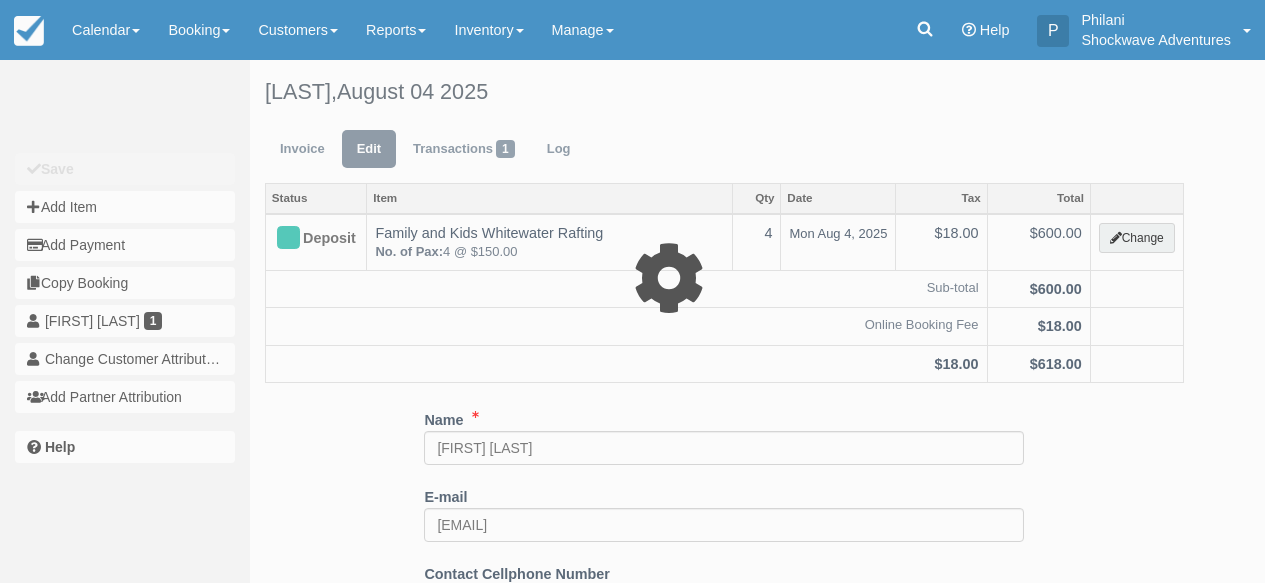type on "0.00" 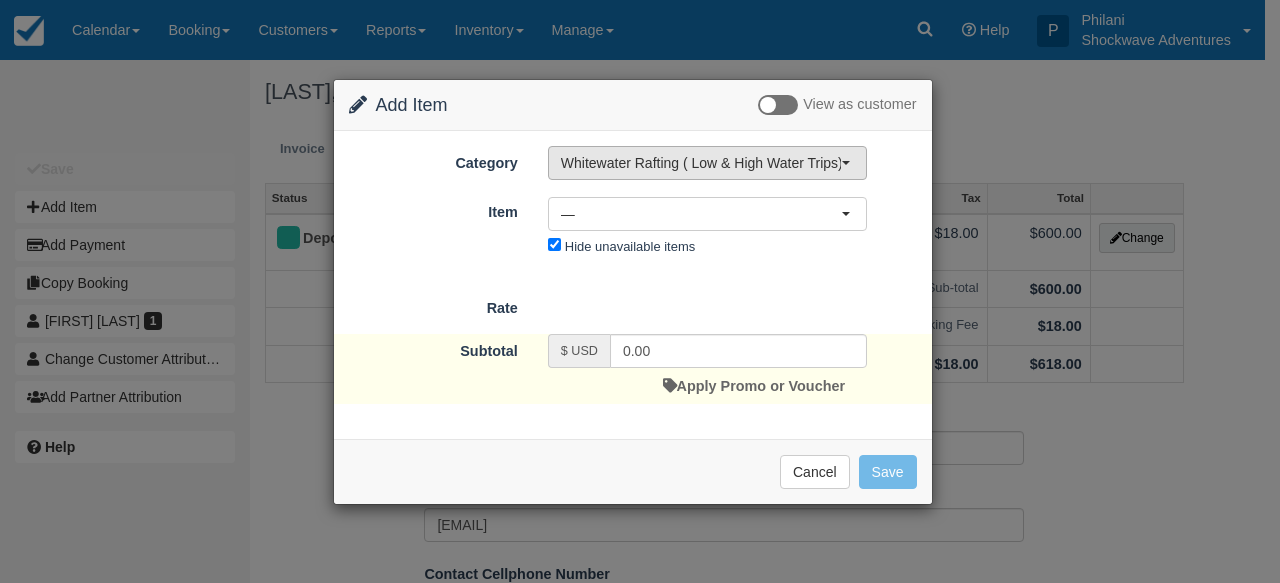 click on "Whitewater Rafting ( Low & High Water Trips)" at bounding box center [707, 163] 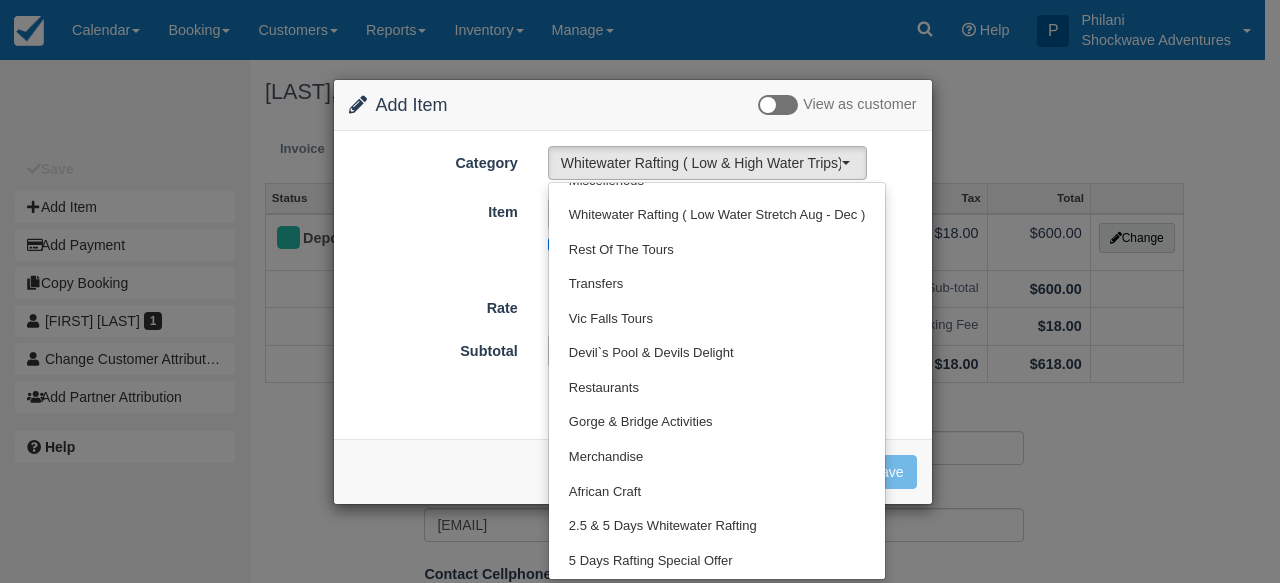 scroll, scrollTop: 403, scrollLeft: 0, axis: vertical 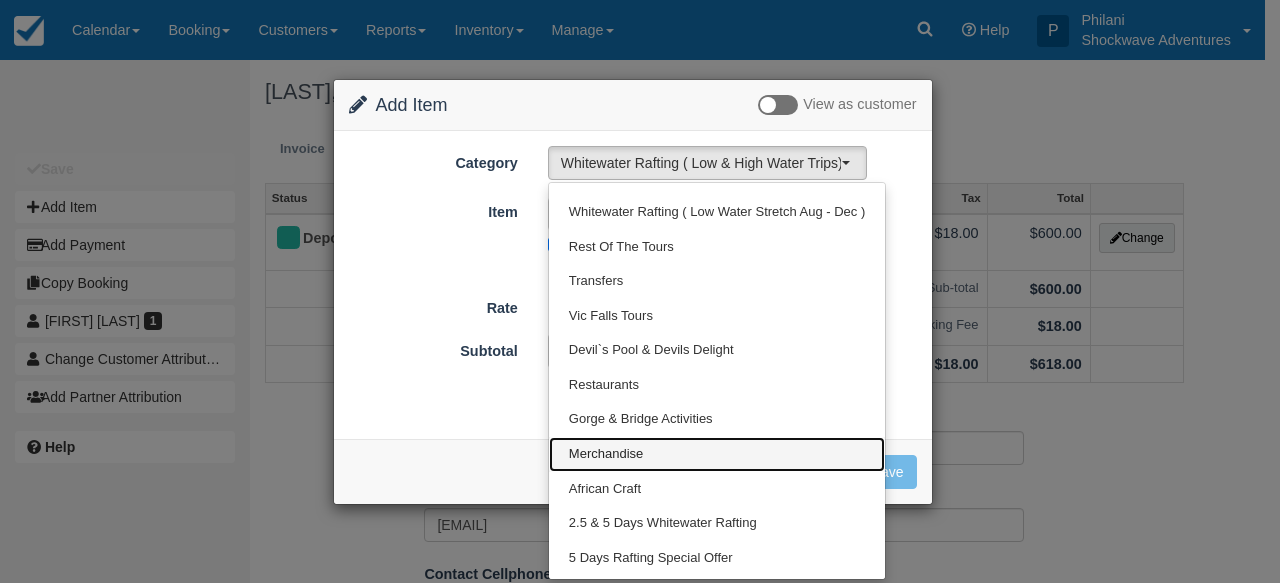 click on "Merchandise" at bounding box center (717, 454) 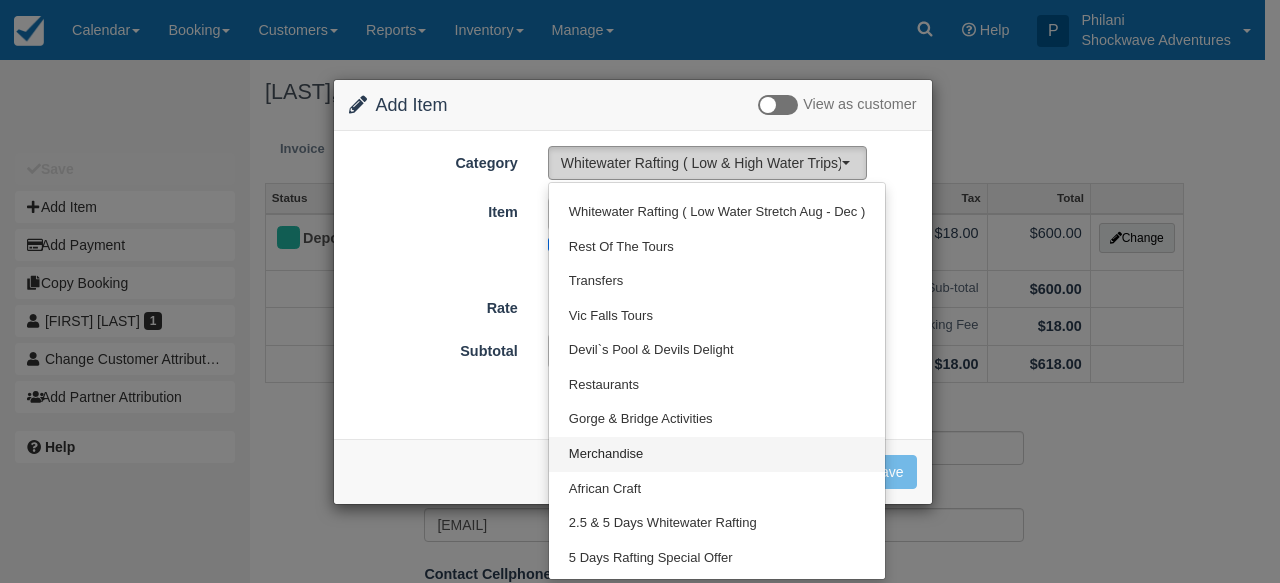 select on "31" 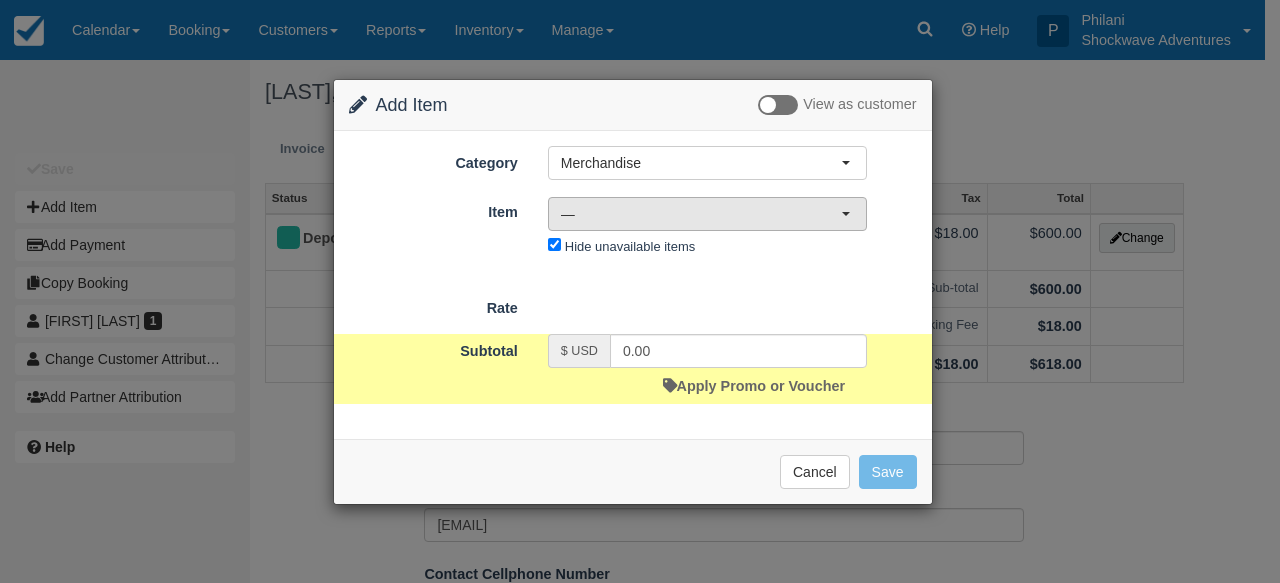 click on "—" at bounding box center (701, 214) 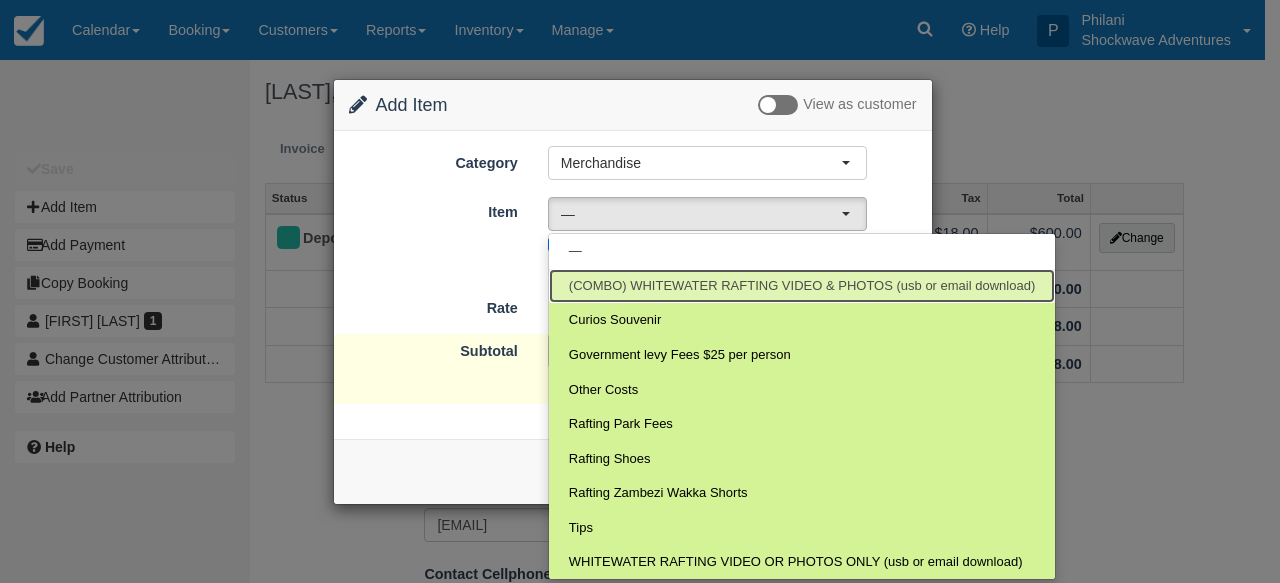 click on "(COMBO) WHITEWATER RAFTING VIDEO & PHOTOS (usb or email download)" at bounding box center (802, 286) 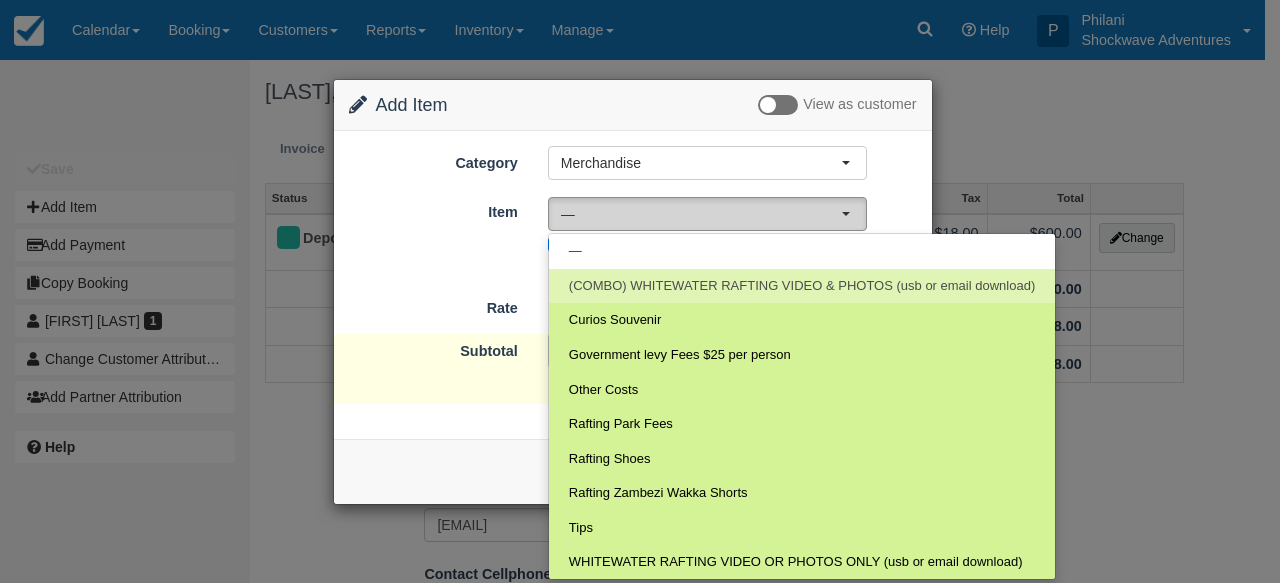 select on "66" 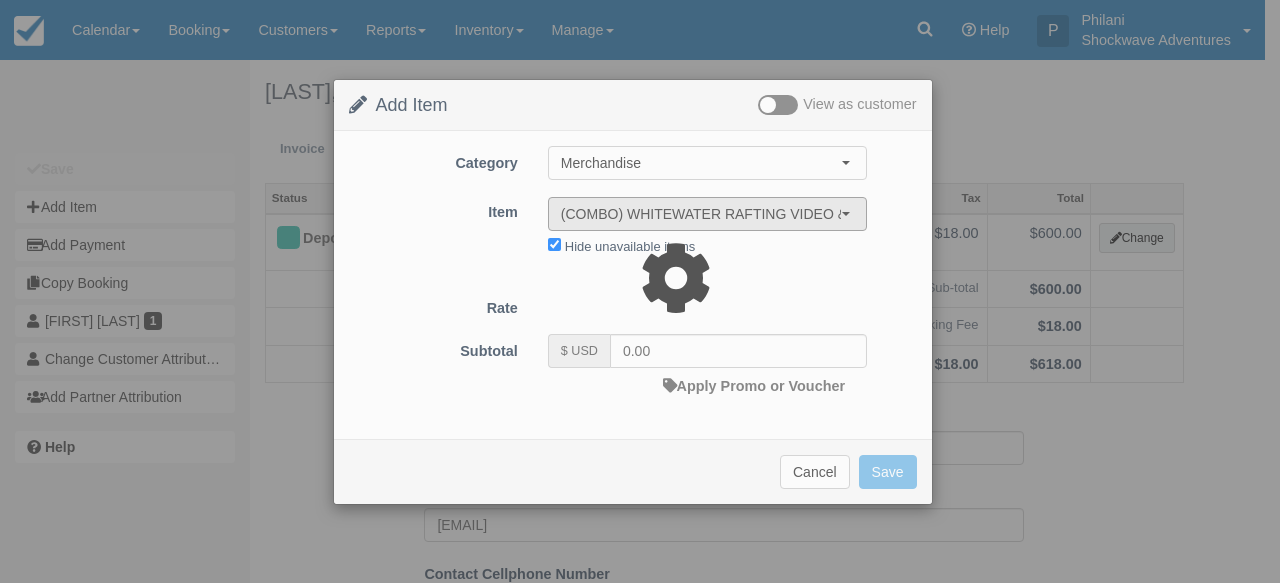 type on "80.00" 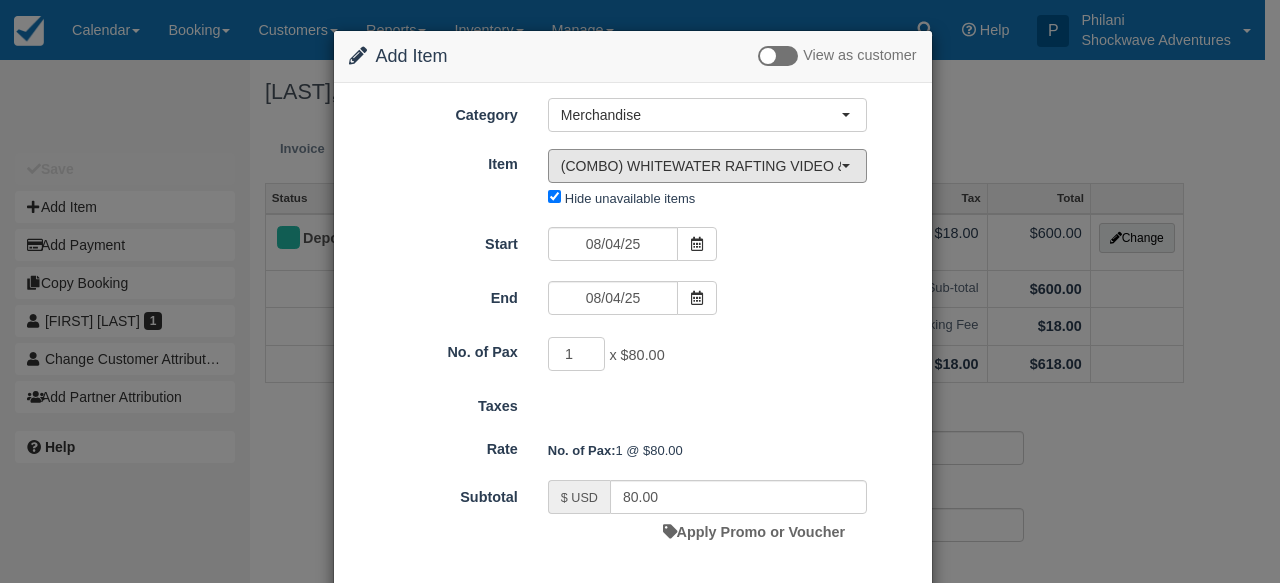 scroll, scrollTop: 98, scrollLeft: 0, axis: vertical 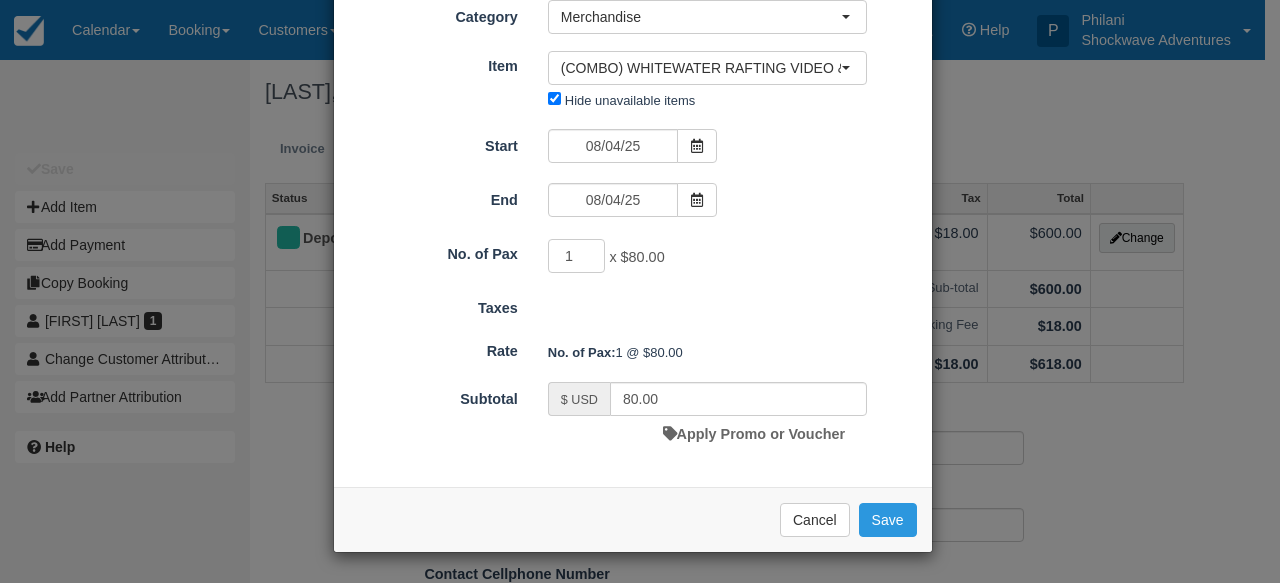 click on "Remove from Invoice
Cancel
Save" at bounding box center (633, 519) 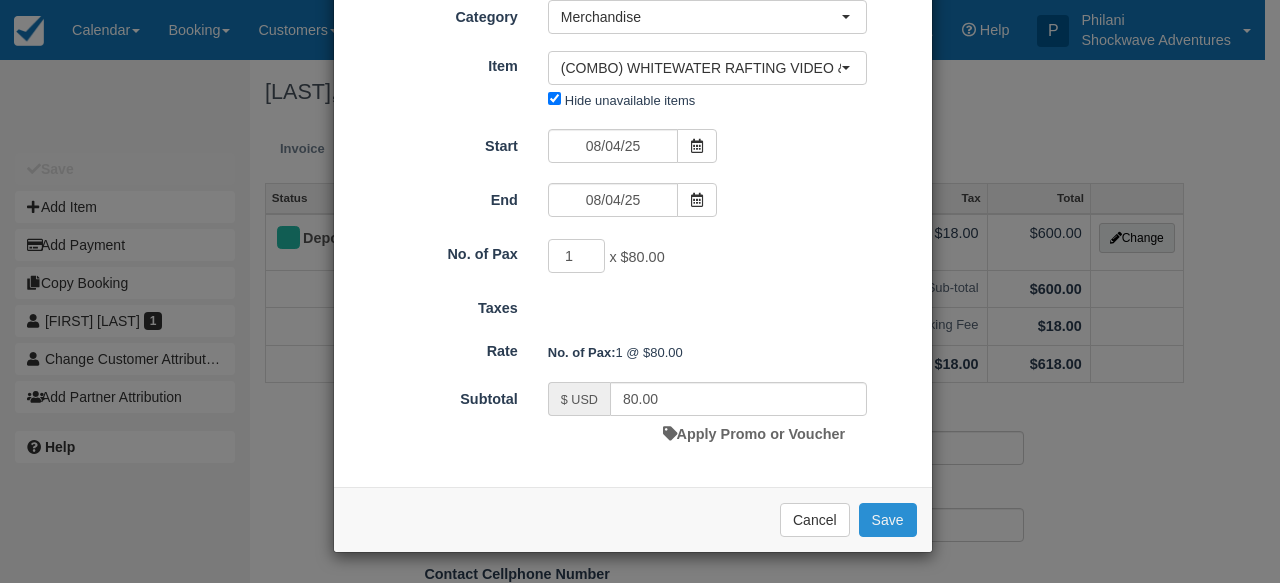 click on "Save" at bounding box center (888, 520) 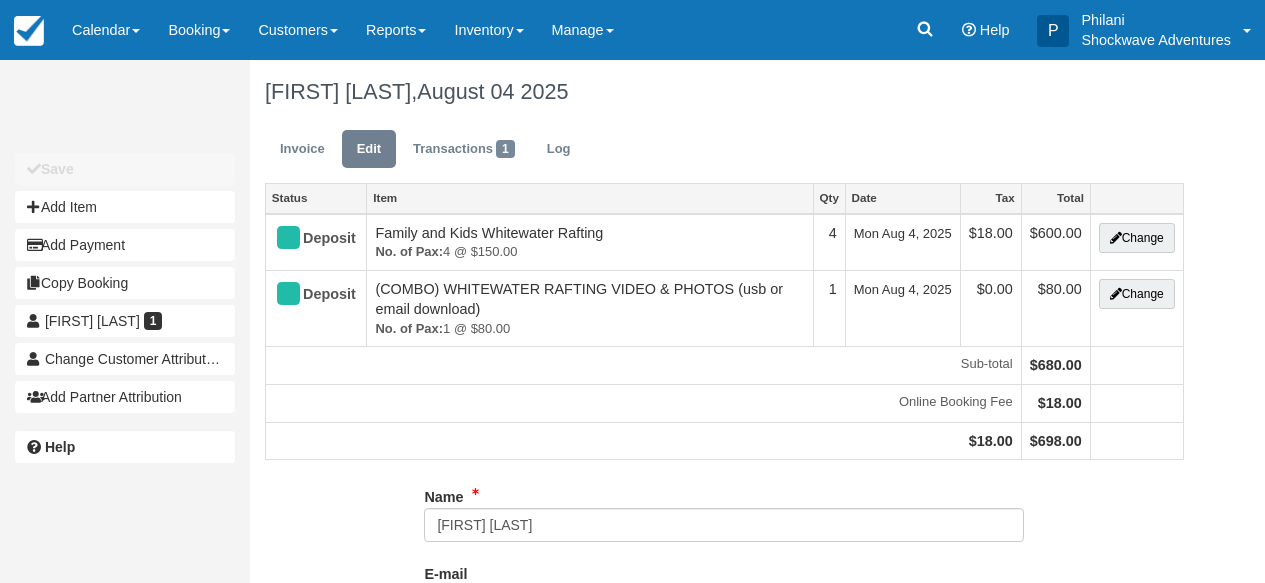 scroll, scrollTop: 0, scrollLeft: 0, axis: both 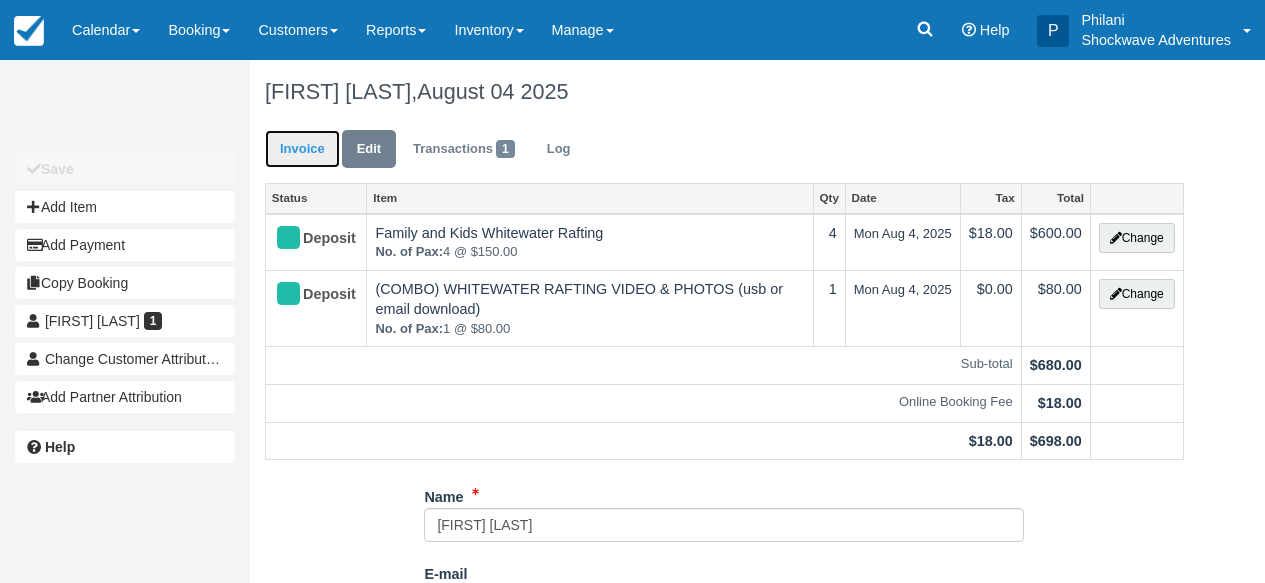 click on "Invoice" at bounding box center [302, 149] 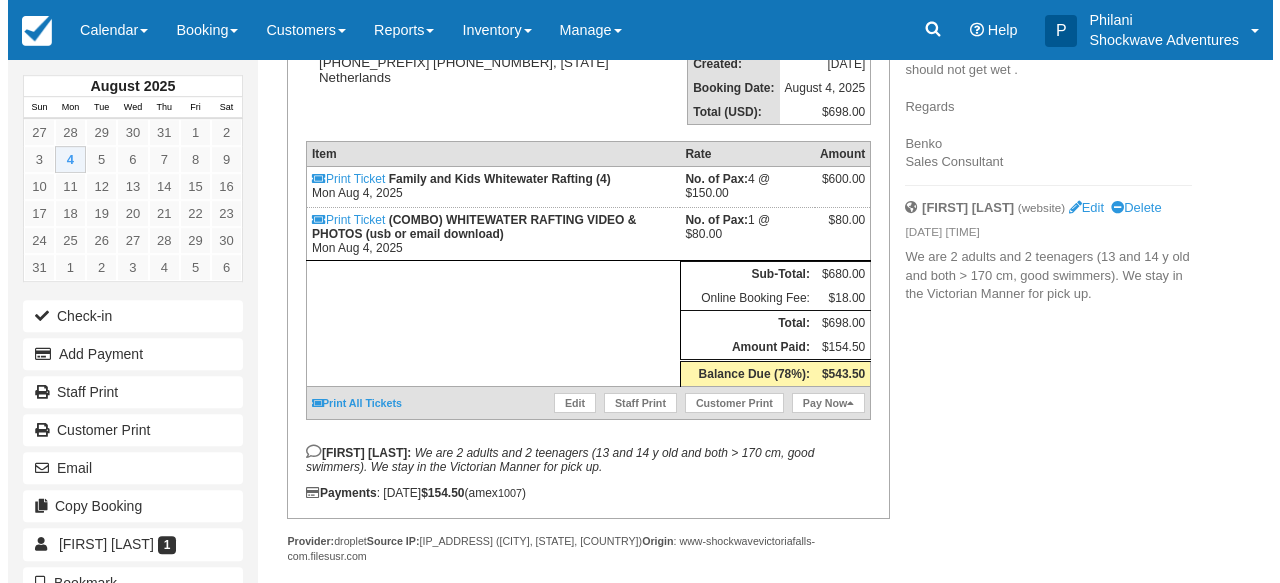 scroll, scrollTop: 344, scrollLeft: 0, axis: vertical 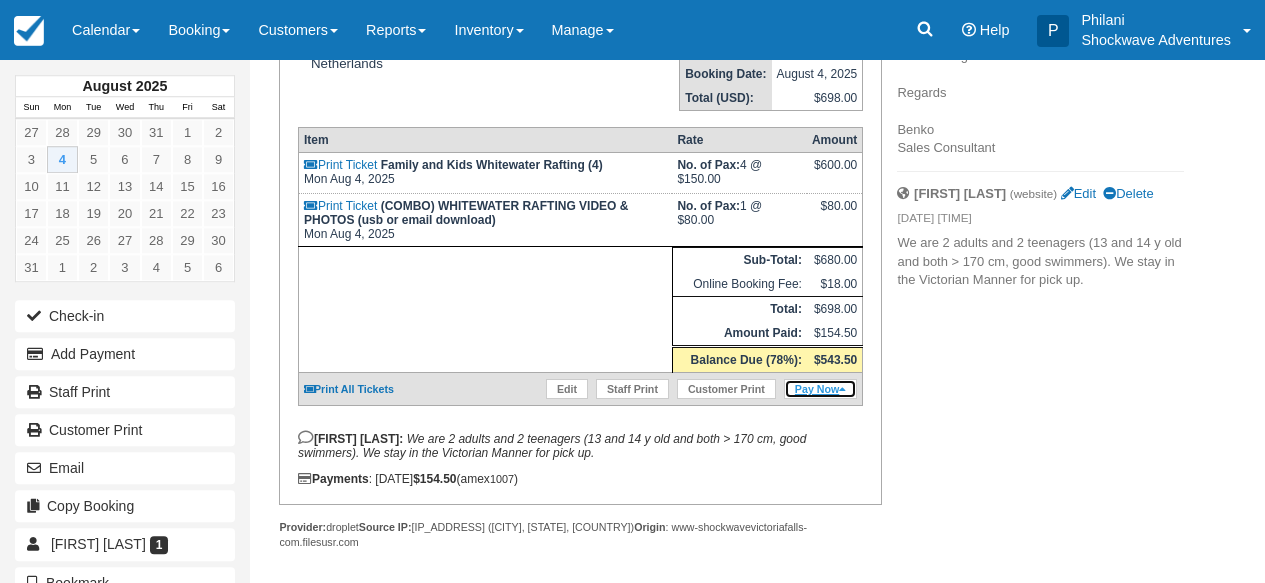 click on "Pay Now" at bounding box center [820, 389] 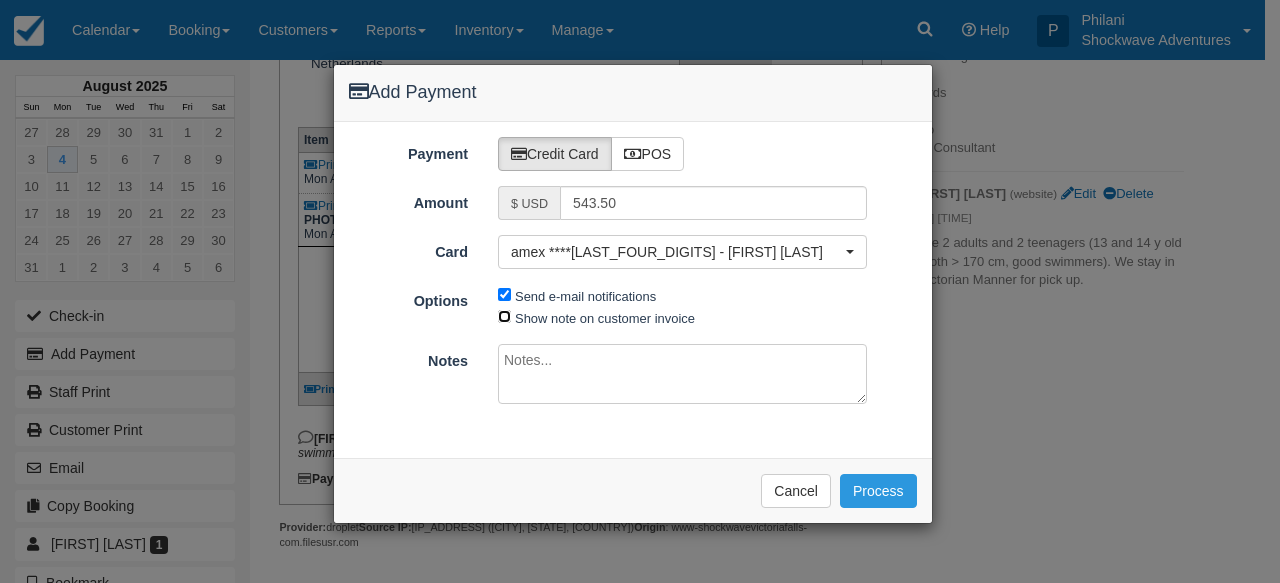 click on "Show note on customer invoice" at bounding box center [504, 316] 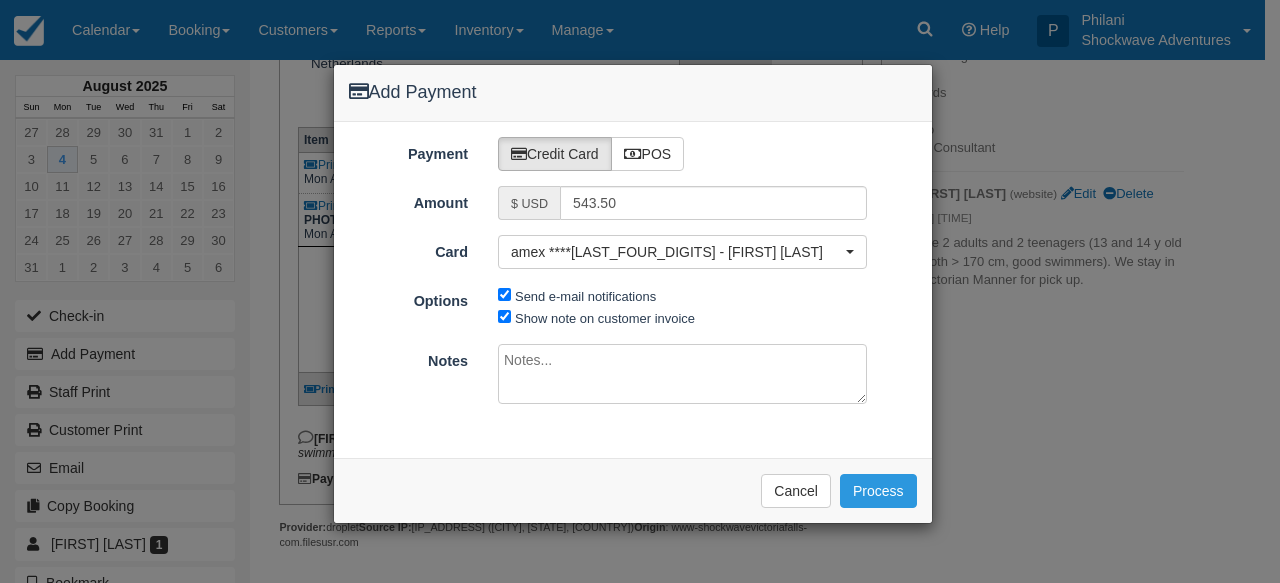 click at bounding box center (682, 374) 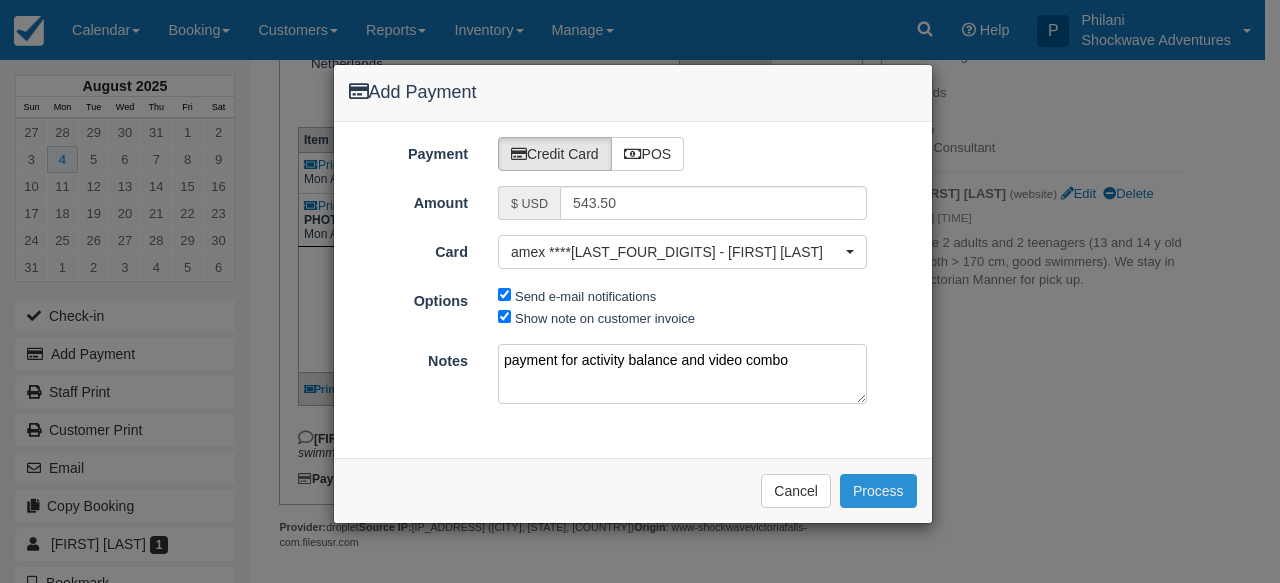 type on "payment for activity balance and video combo" 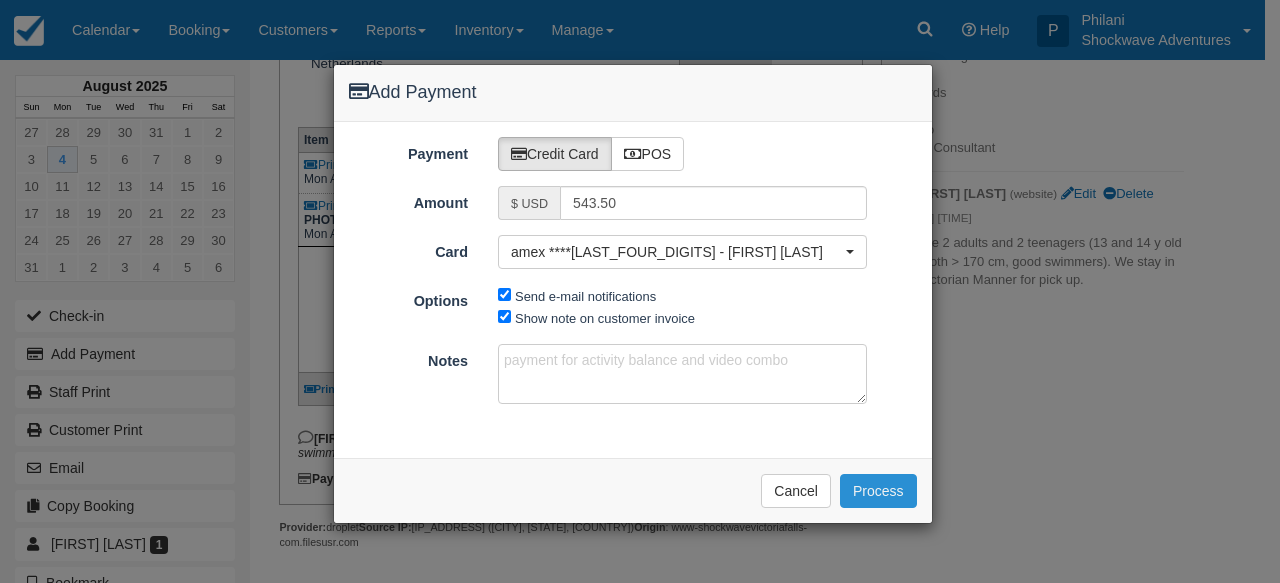 click on "Process" at bounding box center (878, 491) 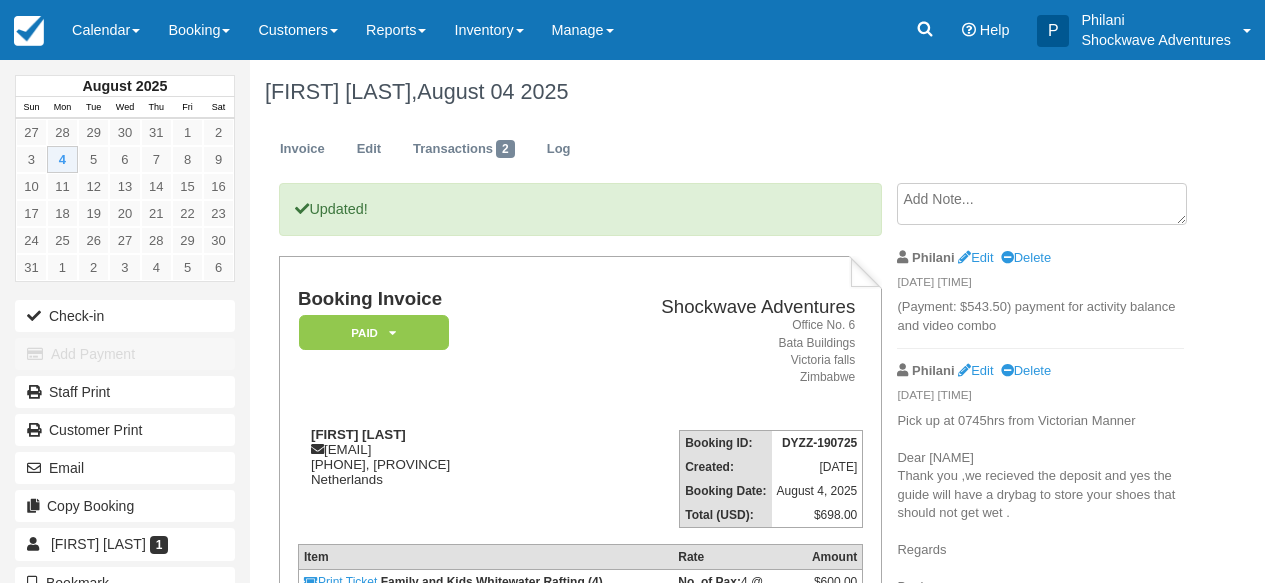 scroll, scrollTop: 0, scrollLeft: 0, axis: both 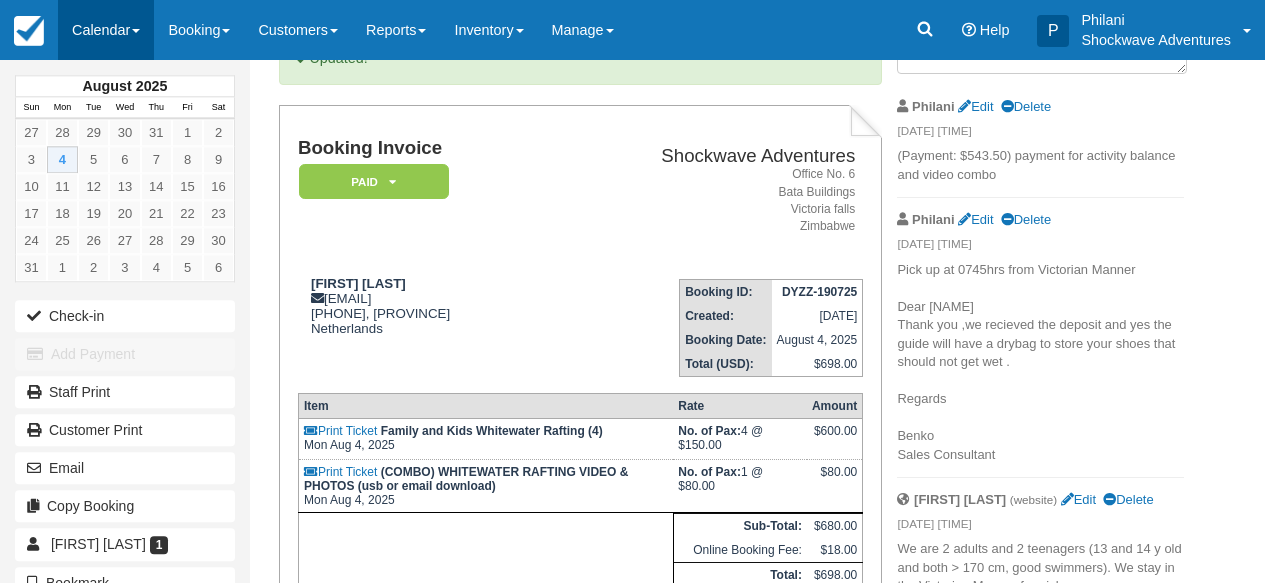 click on "Calendar" at bounding box center [106, 30] 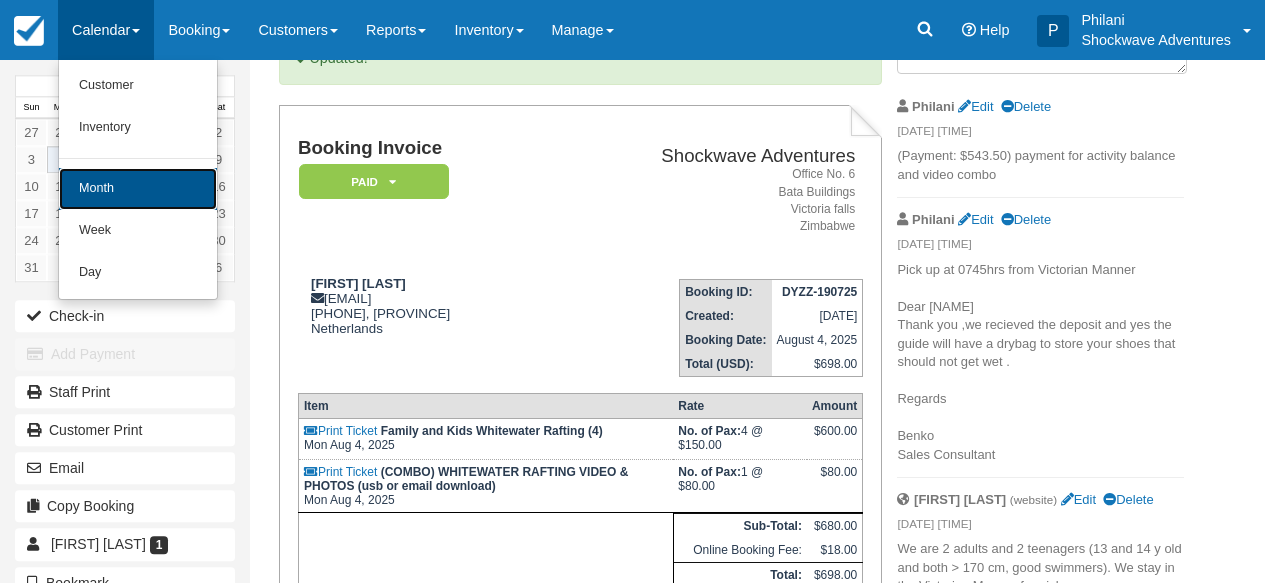 click on "Month" at bounding box center [138, 189] 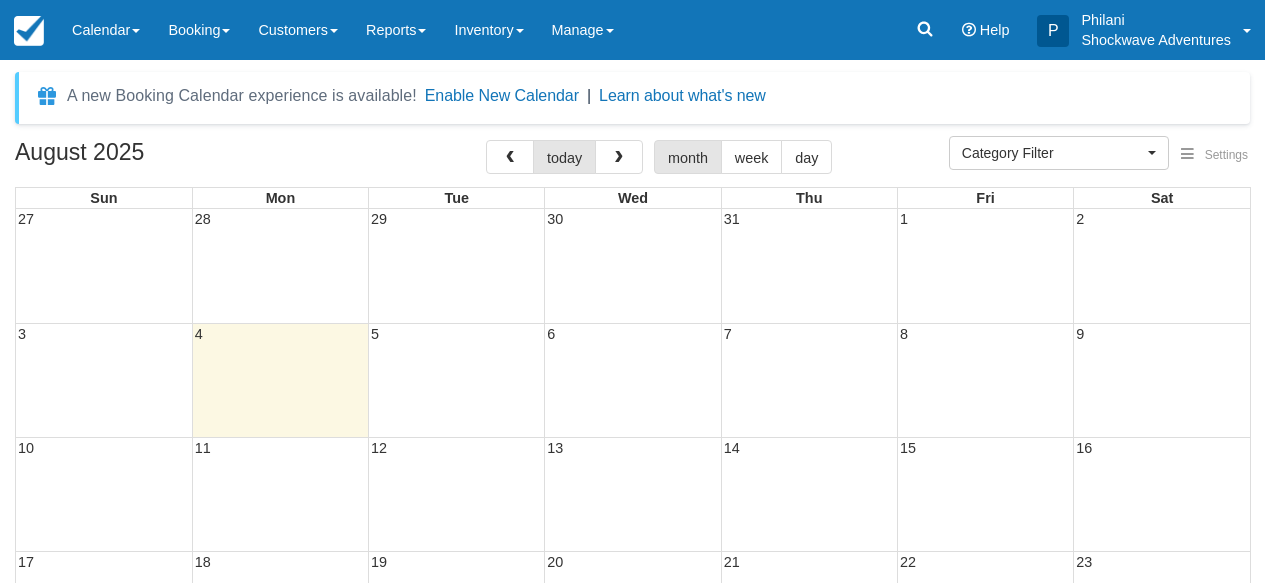 select 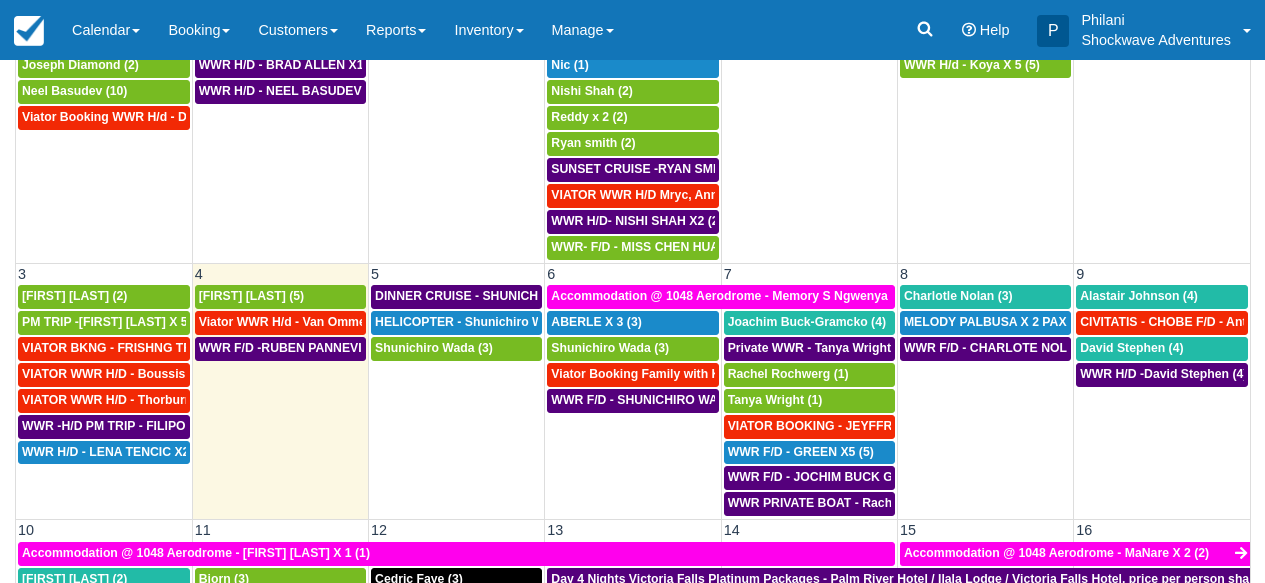 scroll, scrollTop: 319, scrollLeft: 0, axis: vertical 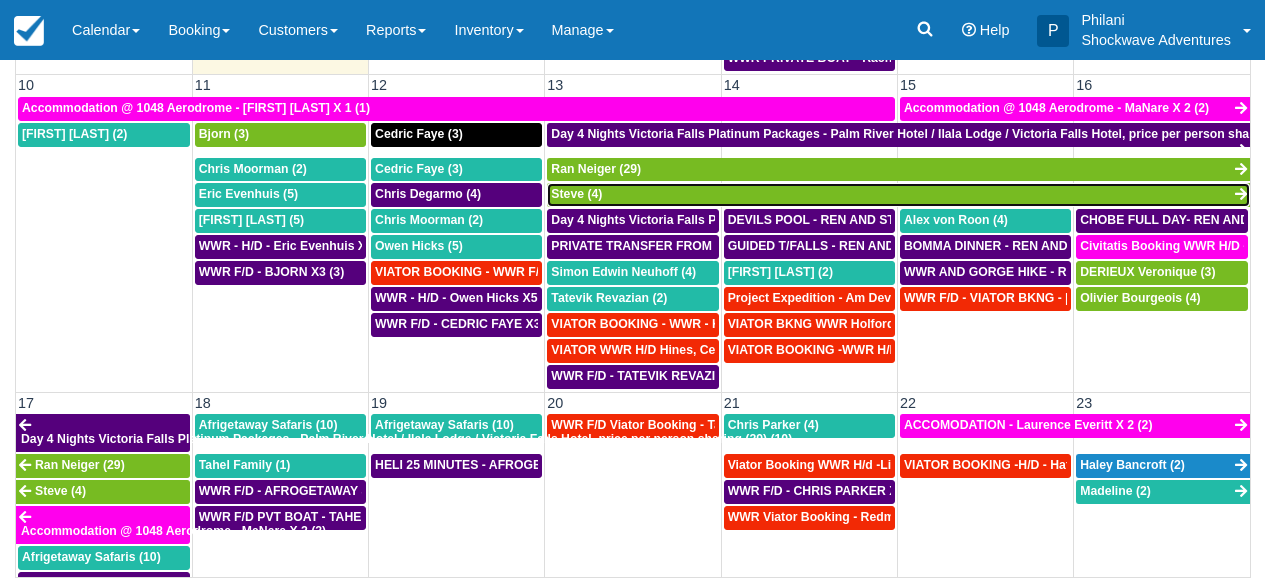 click on "Steve (4)" at bounding box center (576, 194) 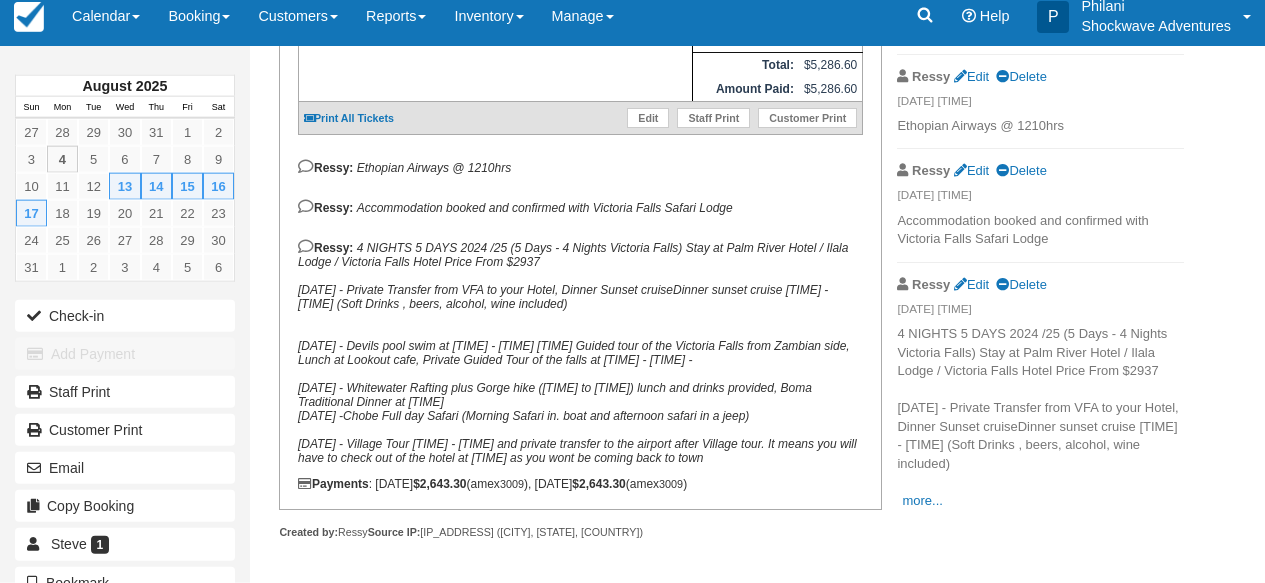 scroll, scrollTop: 553, scrollLeft: 0, axis: vertical 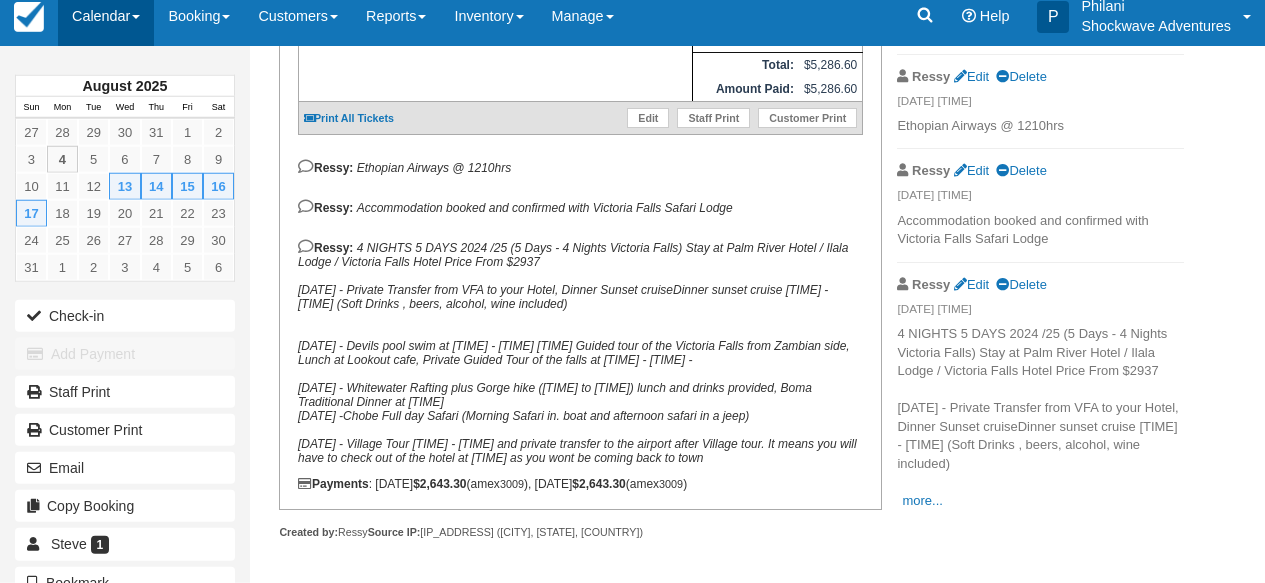 click on "Calendar" at bounding box center (106, 16) 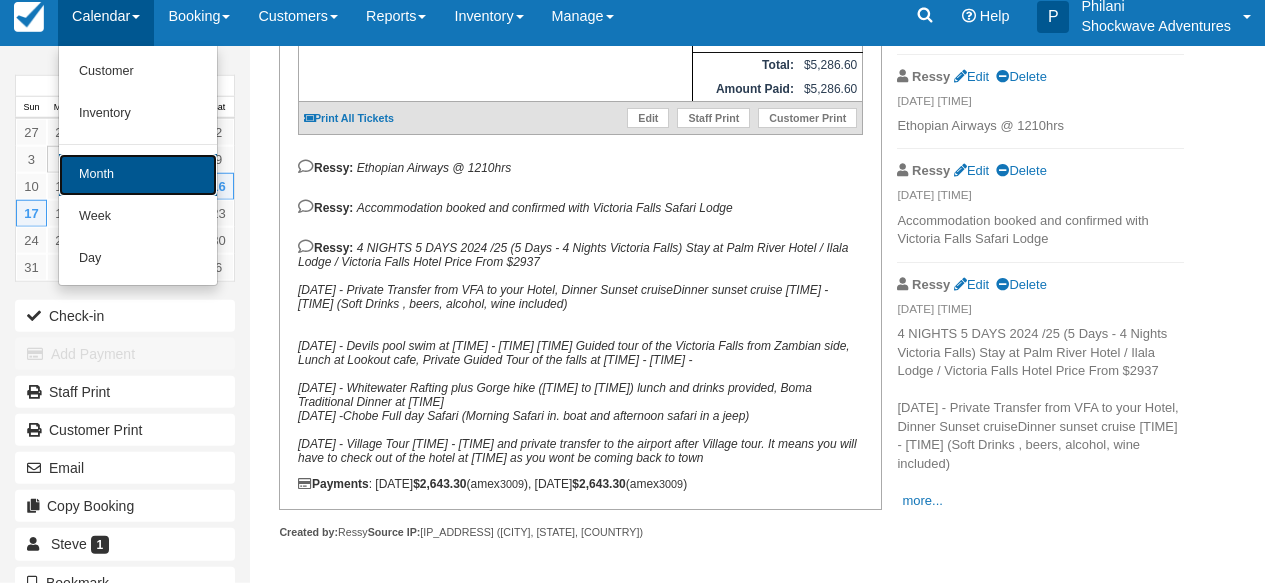 click on "Month" at bounding box center [138, 175] 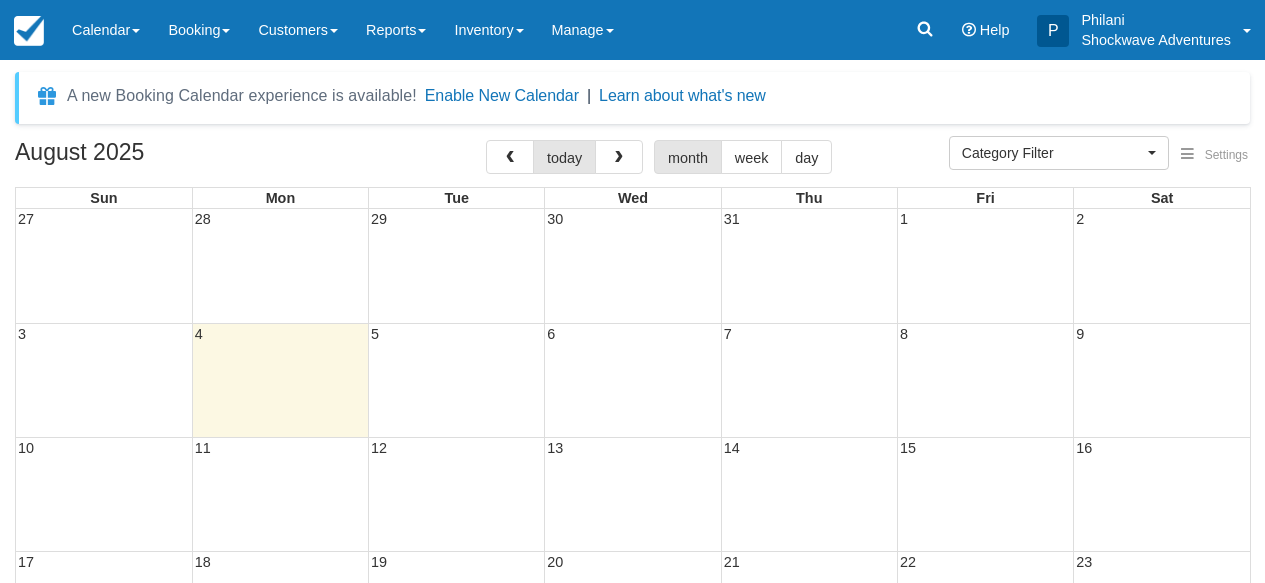 select 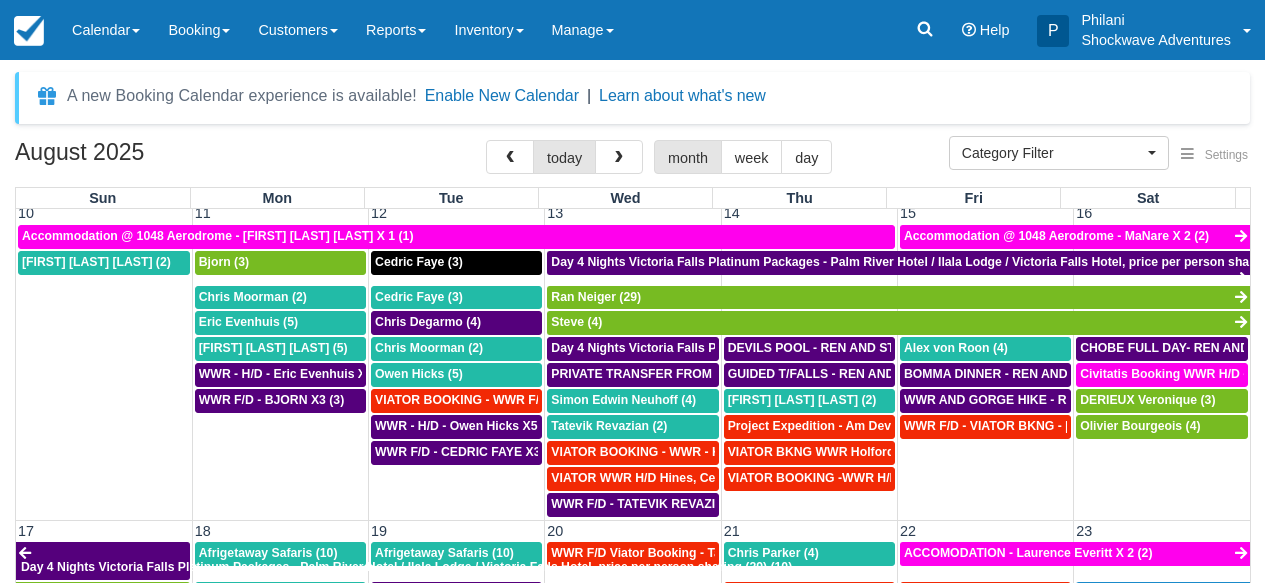 scroll, scrollTop: 640, scrollLeft: 0, axis: vertical 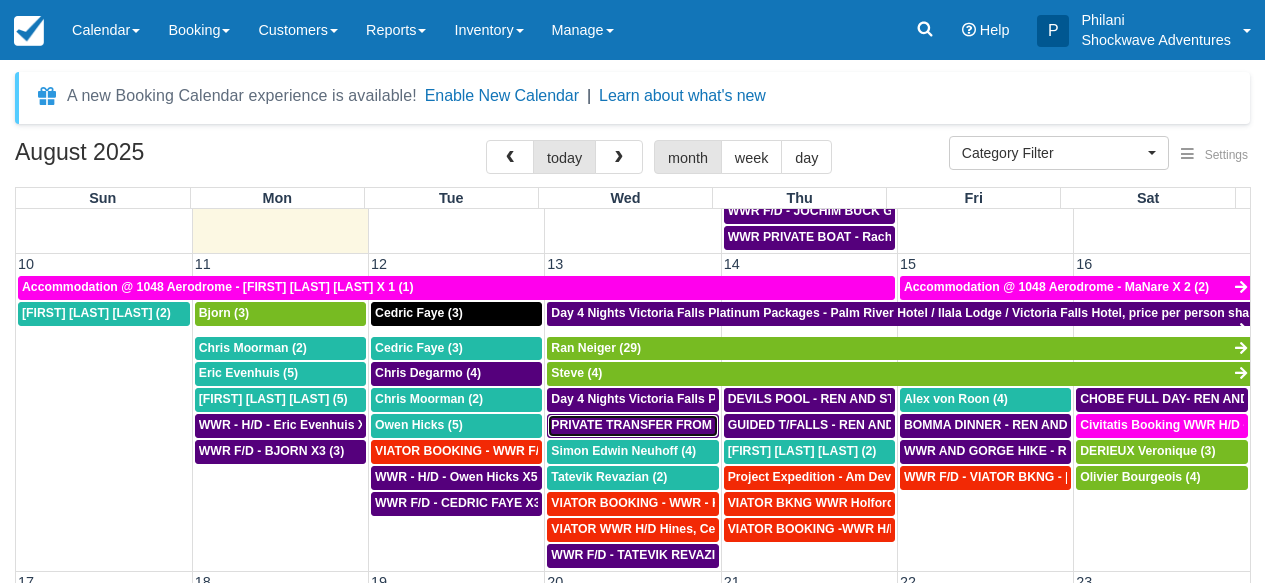 click on "PRIVATE TRANSFER FROM VFA -V FSL - REN AND STEVE X4 (4)" at bounding box center [739, 425] 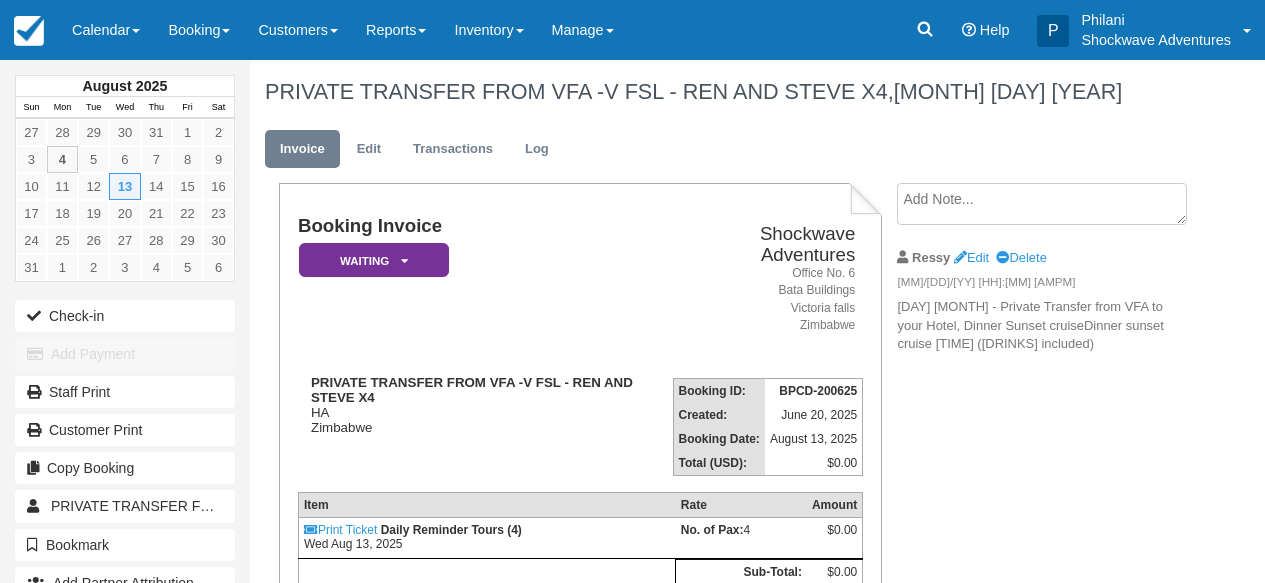 scroll, scrollTop: 0, scrollLeft: 0, axis: both 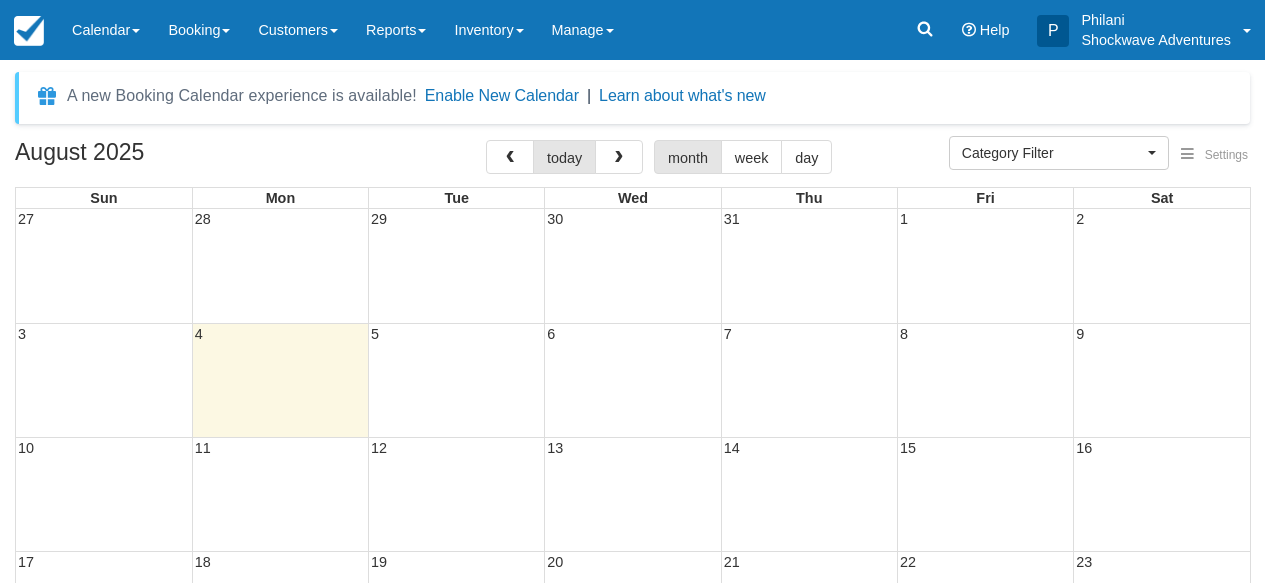 select 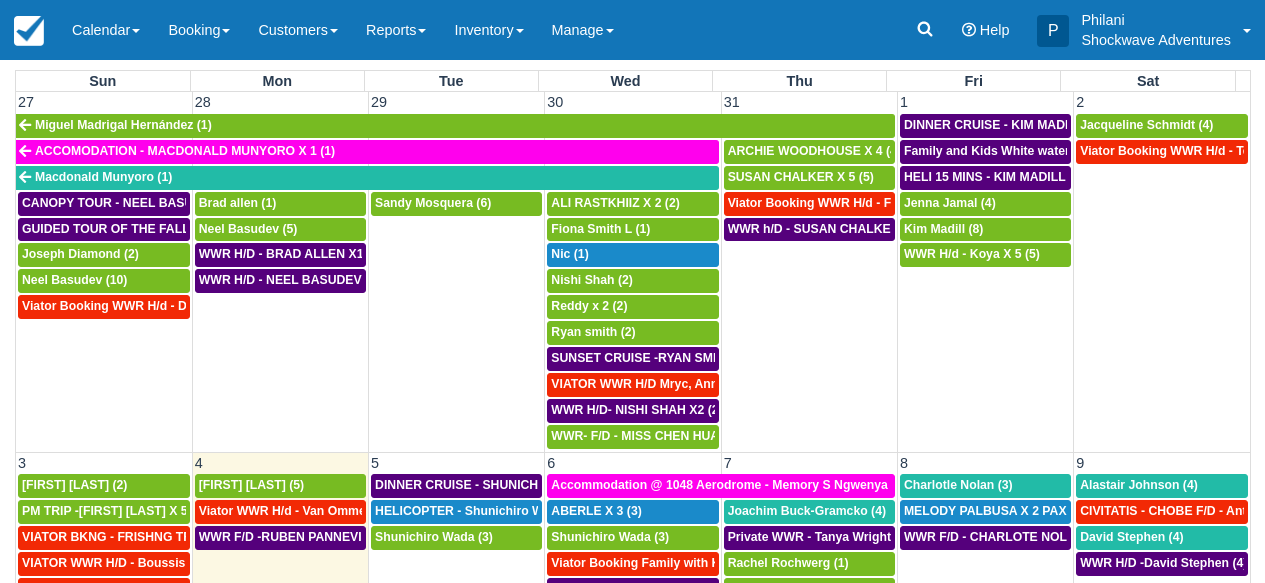 scroll, scrollTop: 319, scrollLeft: 0, axis: vertical 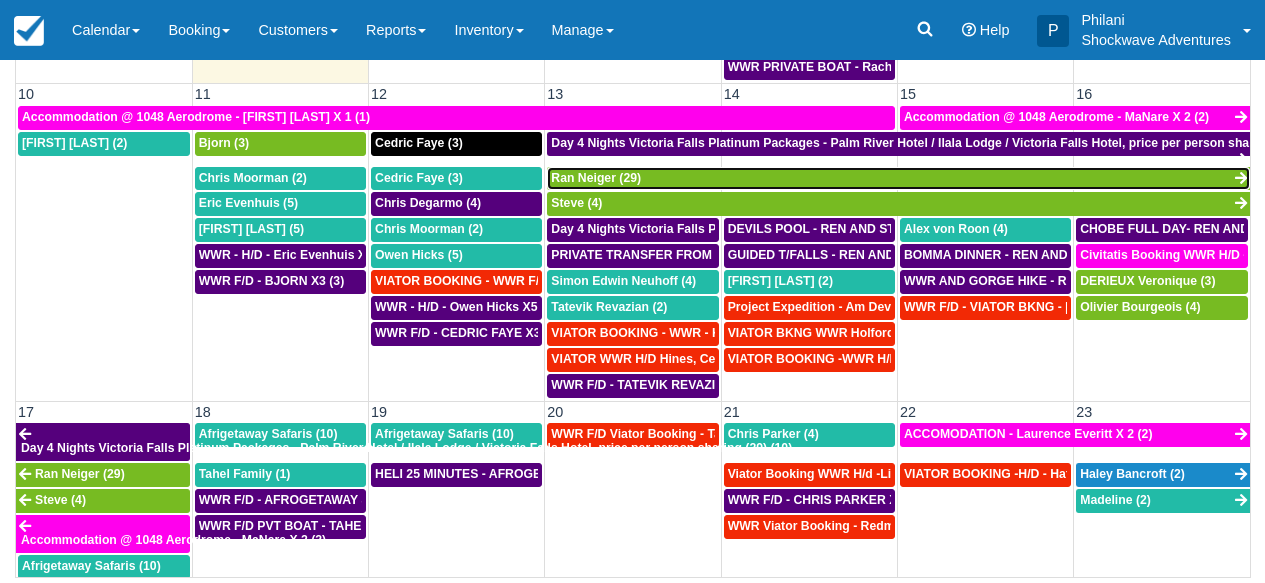 click on "Ran Neiger (29)" at bounding box center (898, 179) 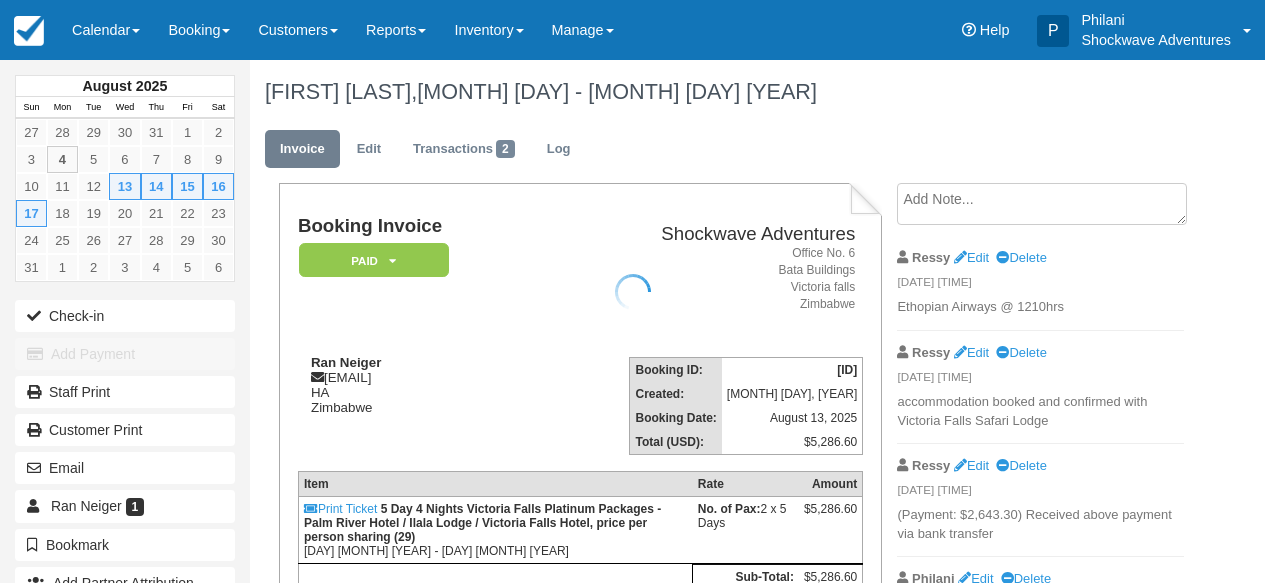 scroll, scrollTop: 0, scrollLeft: 0, axis: both 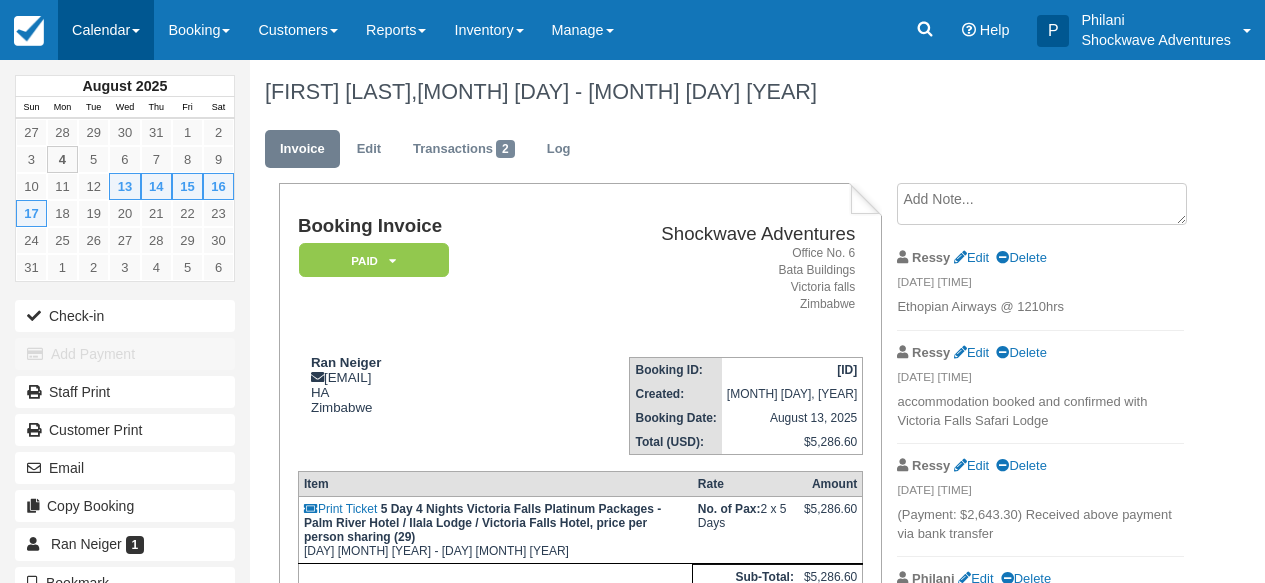click on "Calendar" at bounding box center [106, 30] 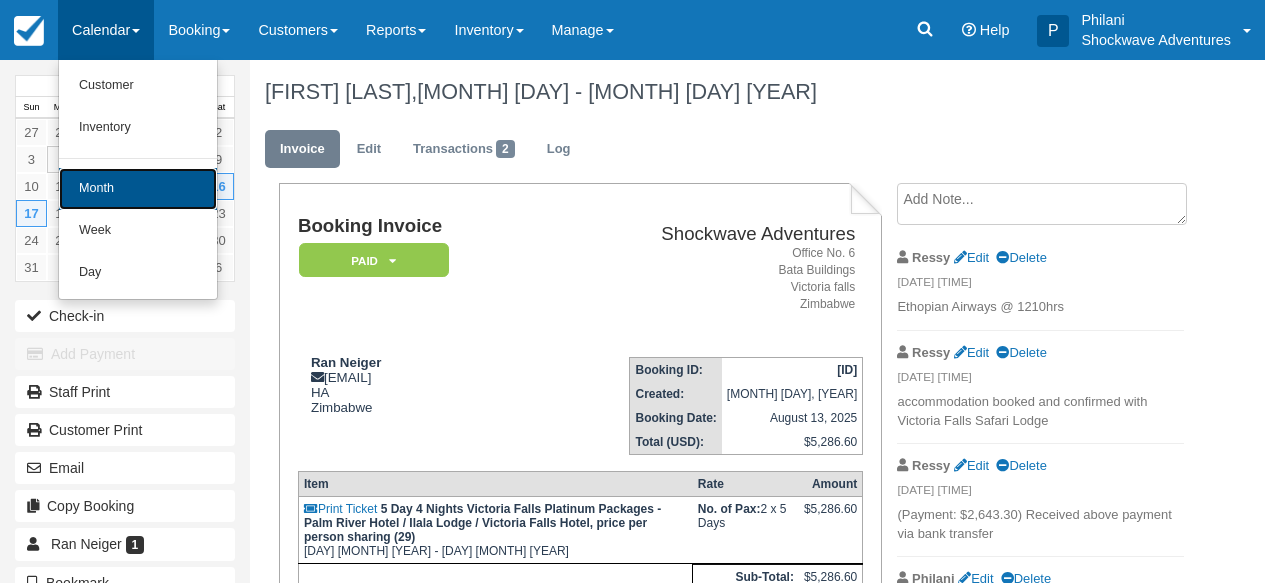 click on "Month" at bounding box center [138, 189] 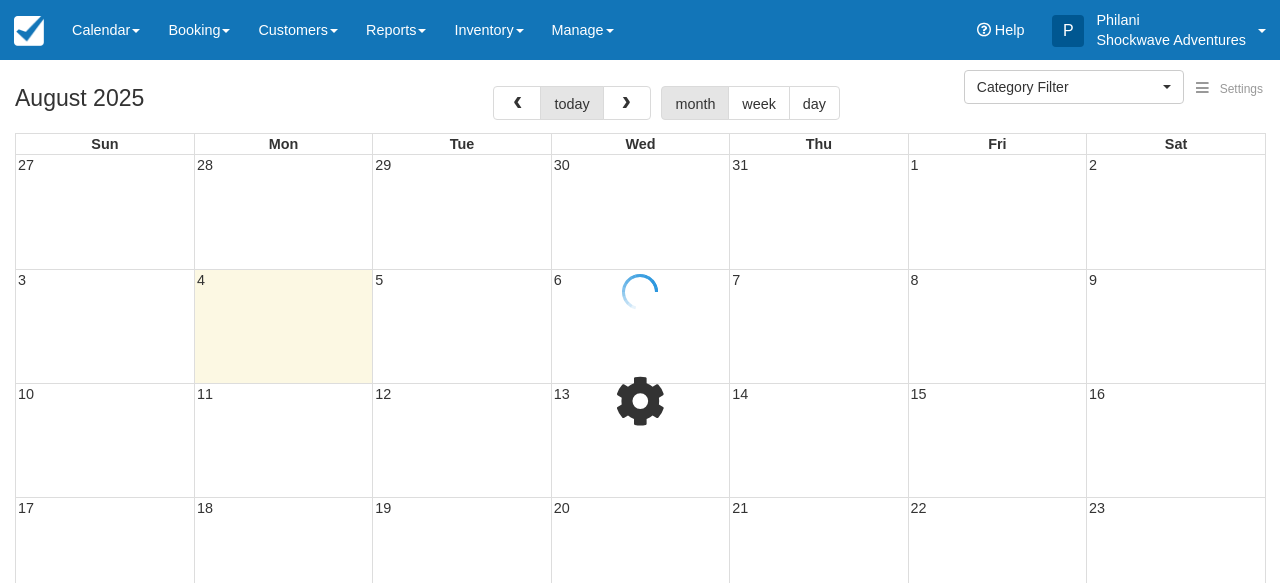 select 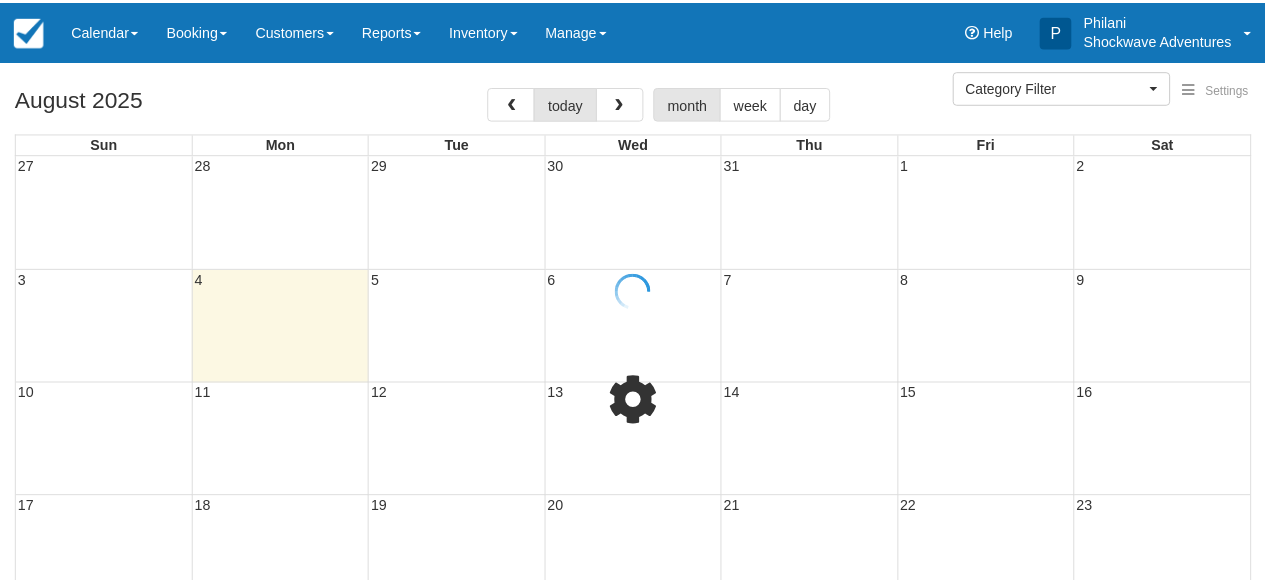 scroll, scrollTop: 0, scrollLeft: 0, axis: both 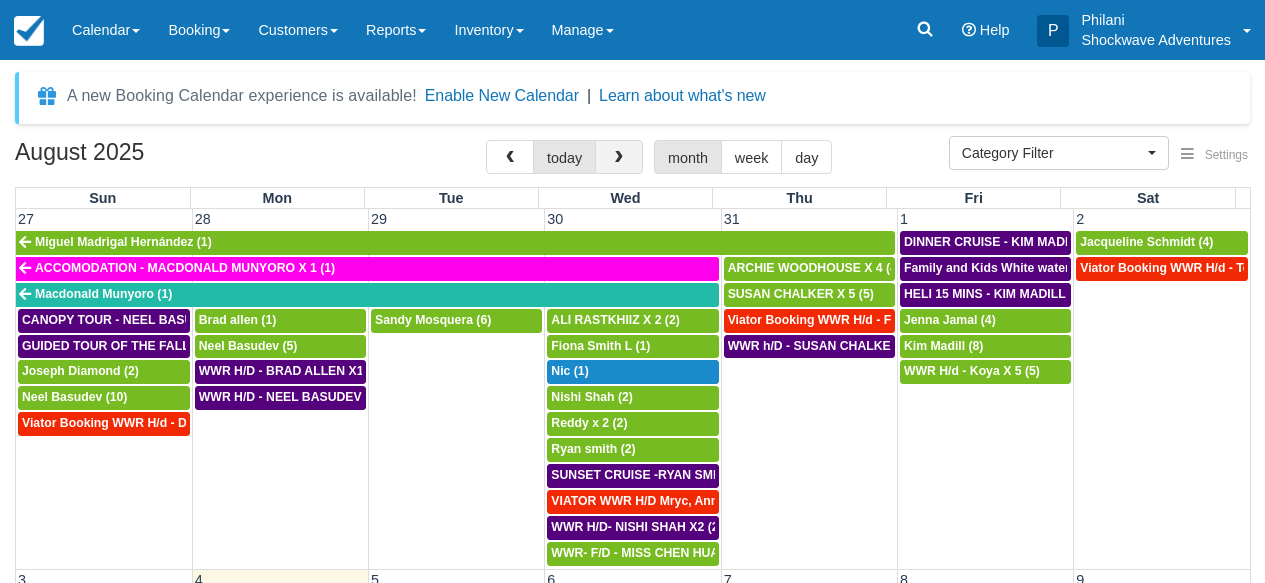 click at bounding box center [619, 158] 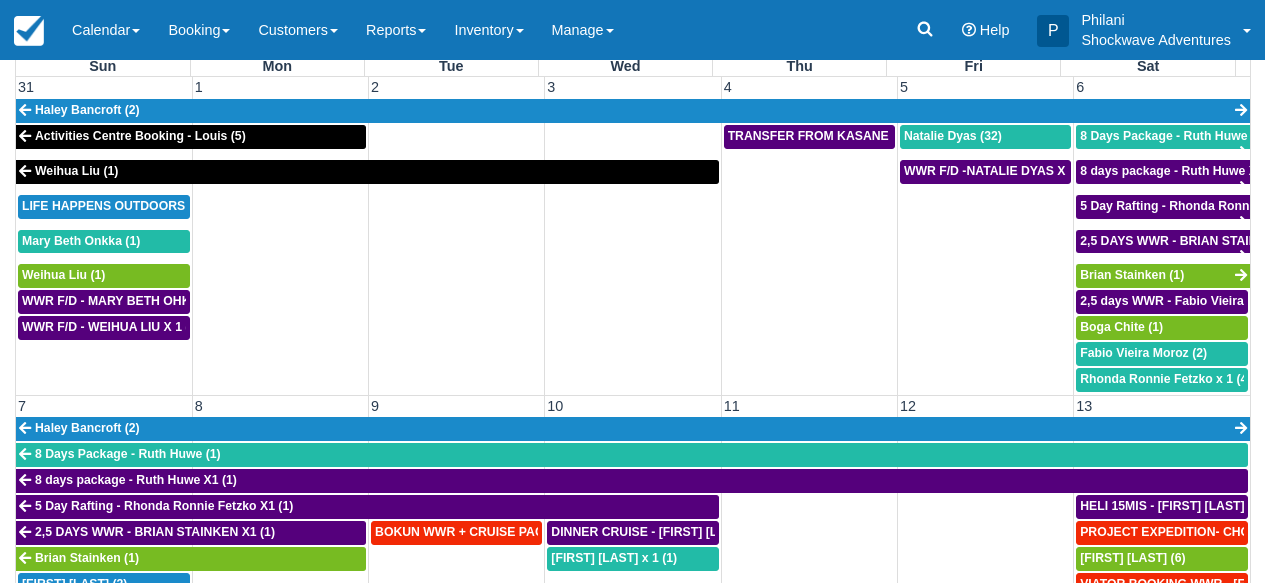 scroll, scrollTop: 142, scrollLeft: 0, axis: vertical 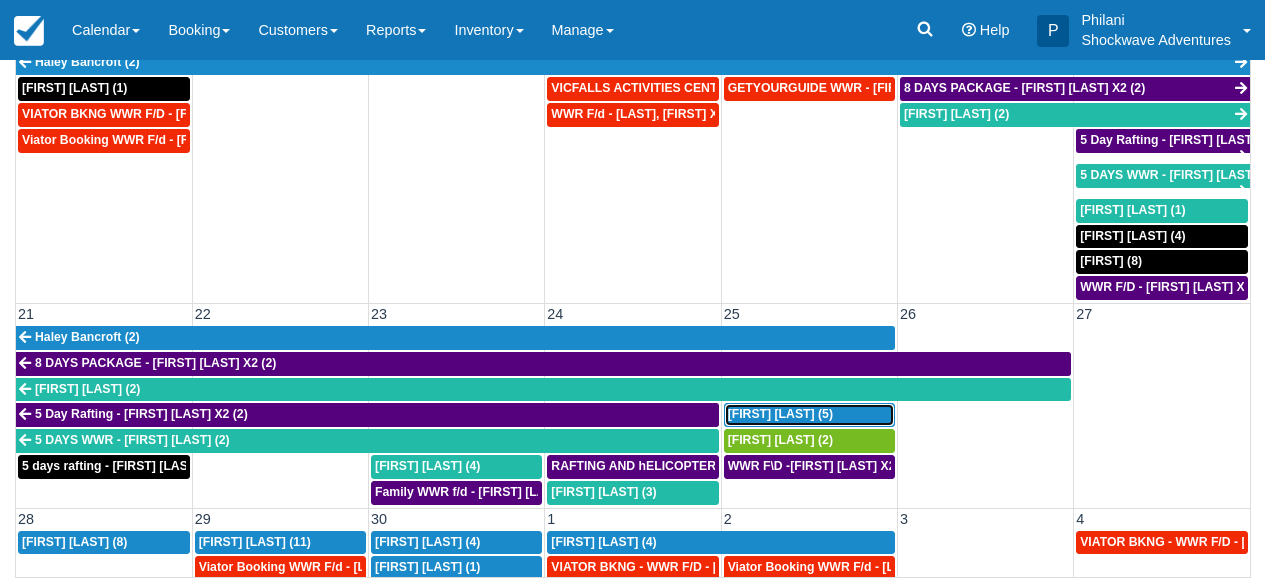 click on "[FIRST] [LAST] (5)" at bounding box center (809, 415) 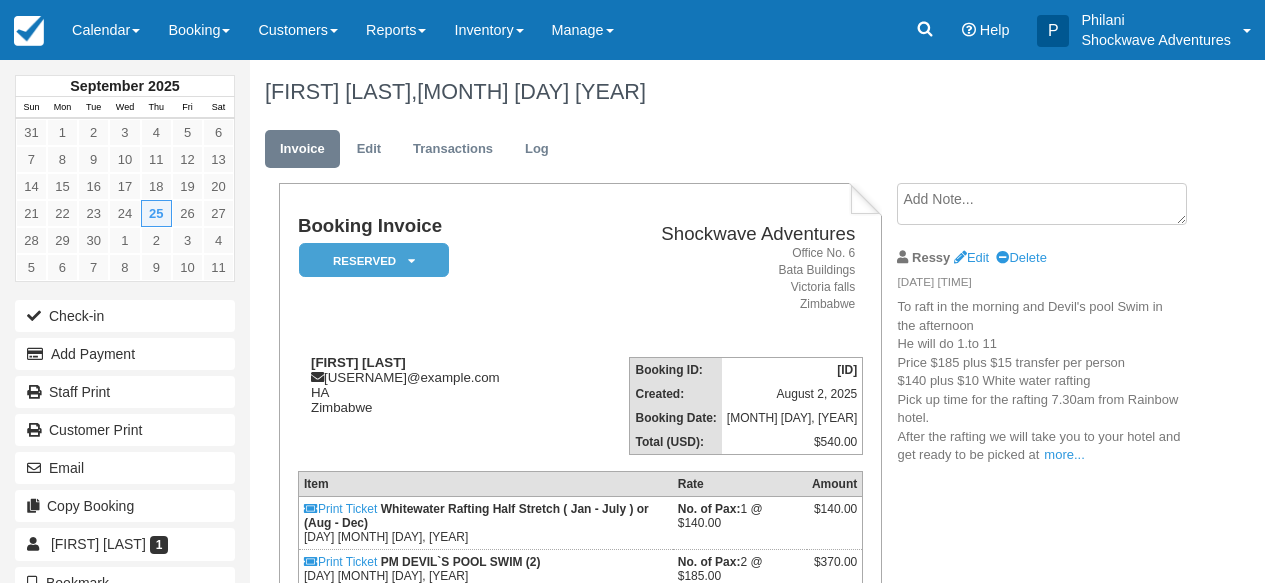 scroll, scrollTop: 0, scrollLeft: 0, axis: both 